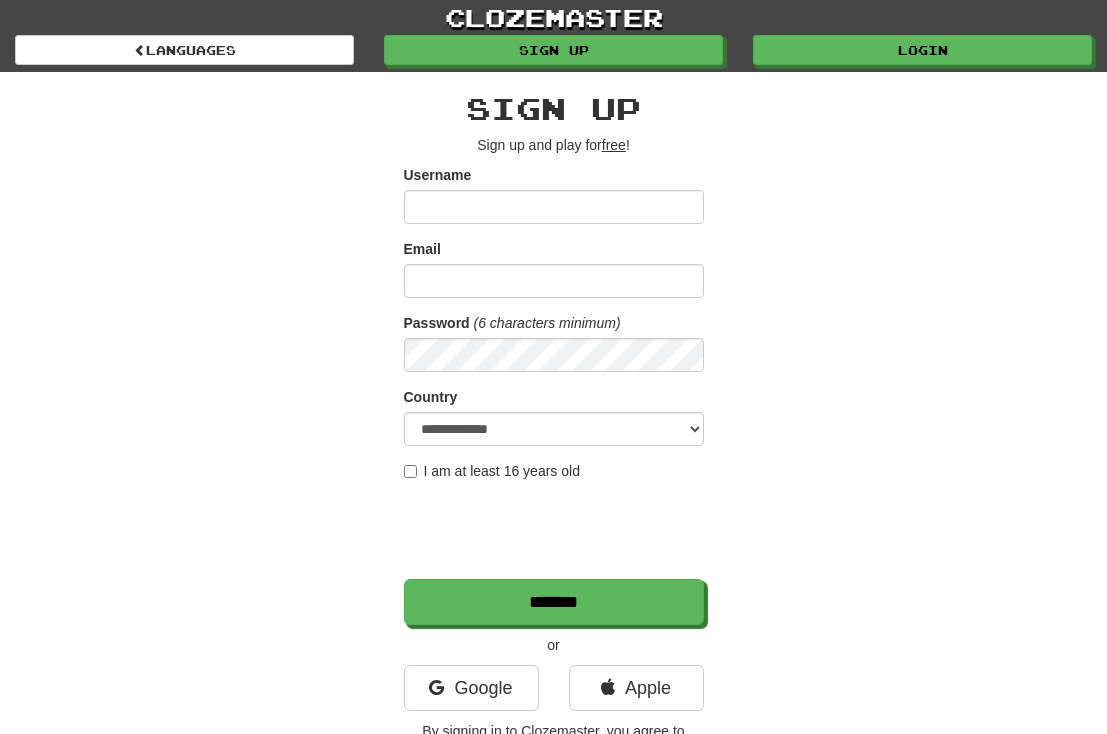 scroll, scrollTop: 0, scrollLeft: 0, axis: both 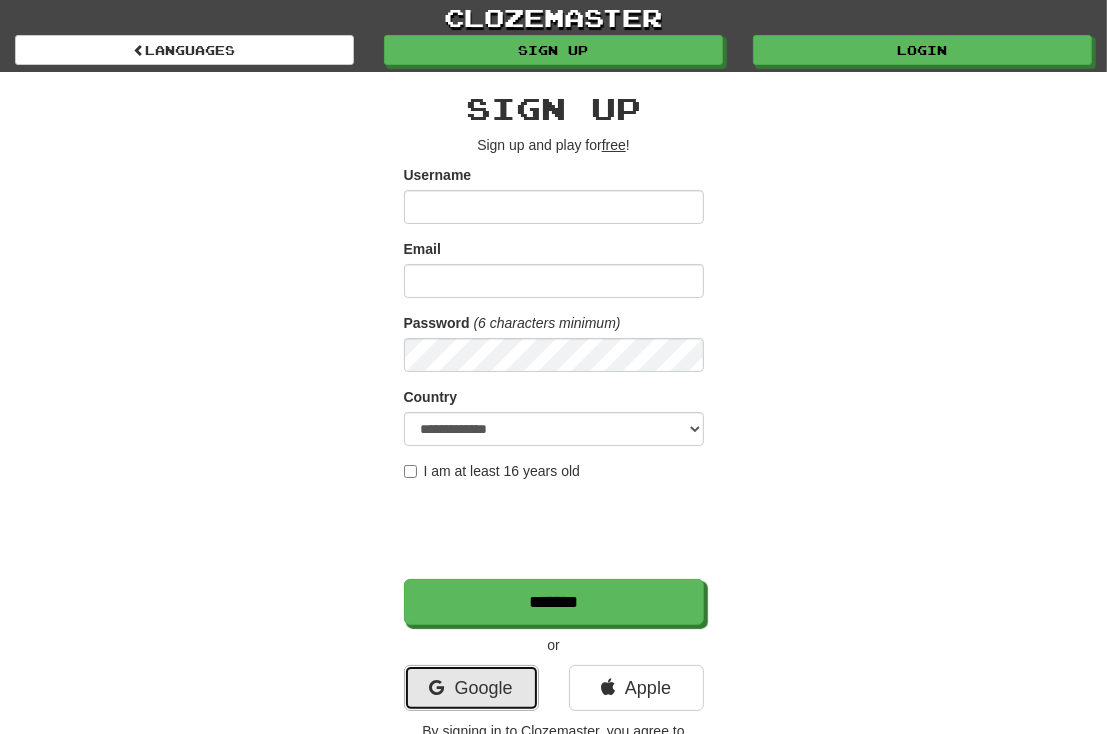 click on "Google" at bounding box center [471, 688] 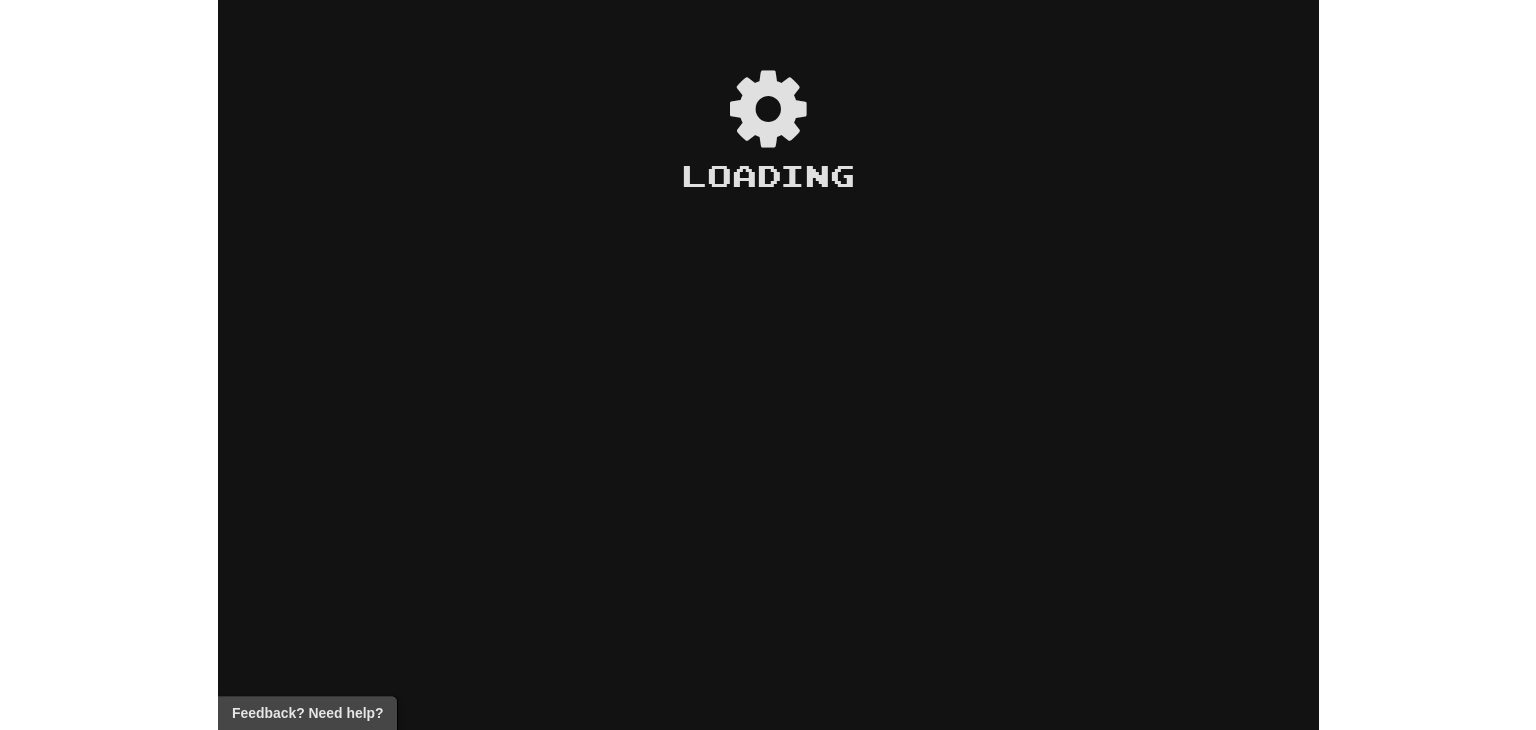 scroll, scrollTop: 0, scrollLeft: 0, axis: both 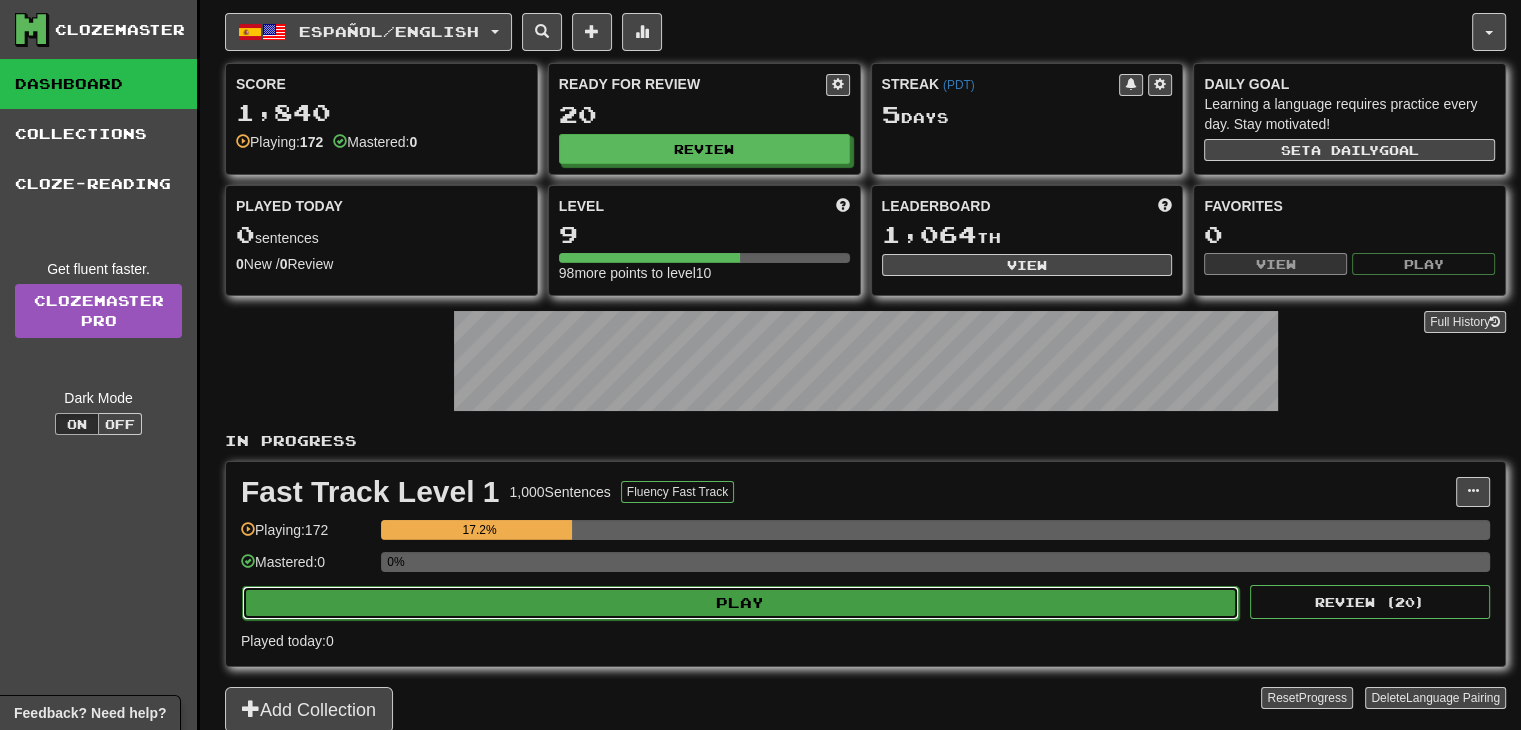 click on "Play" at bounding box center (740, 603) 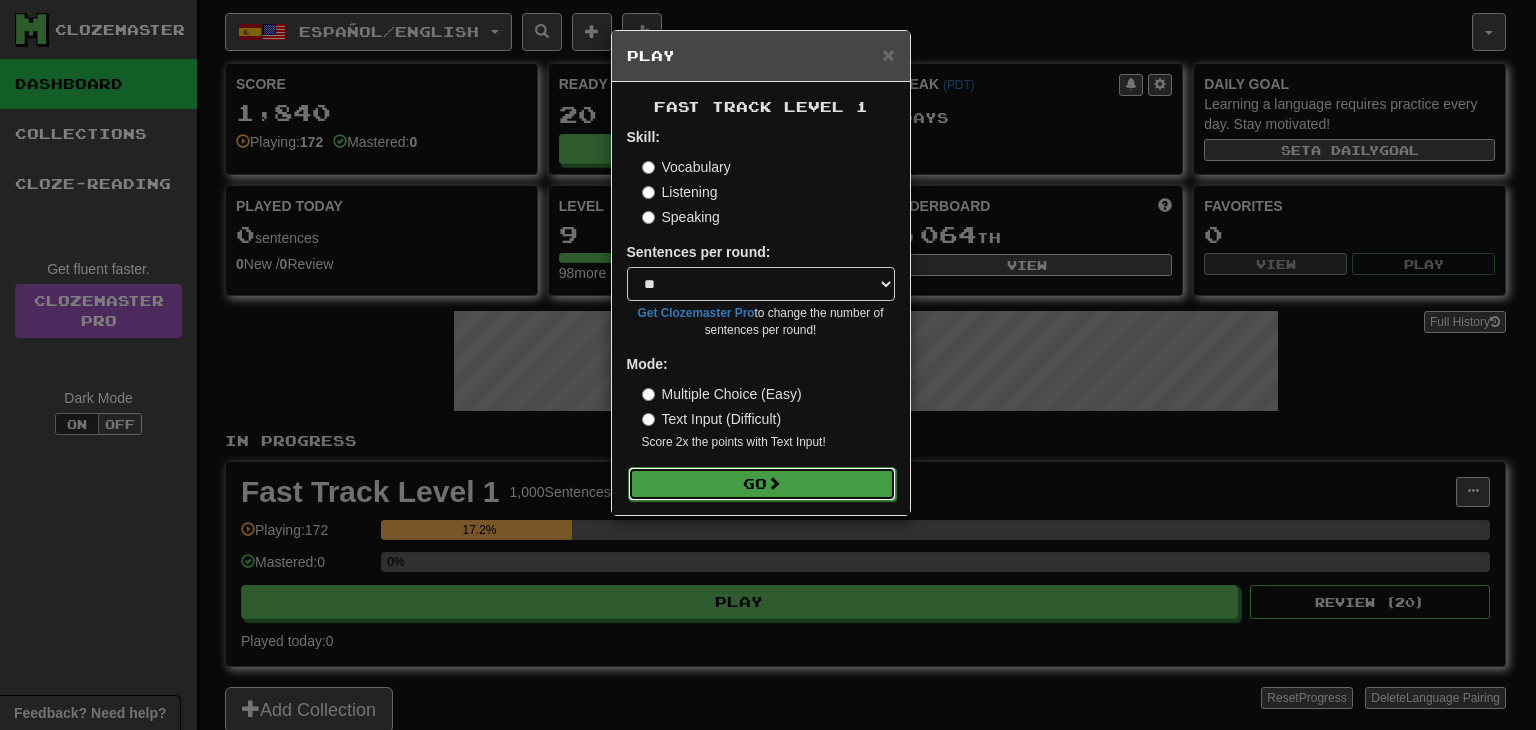 click on "Go" at bounding box center (762, 484) 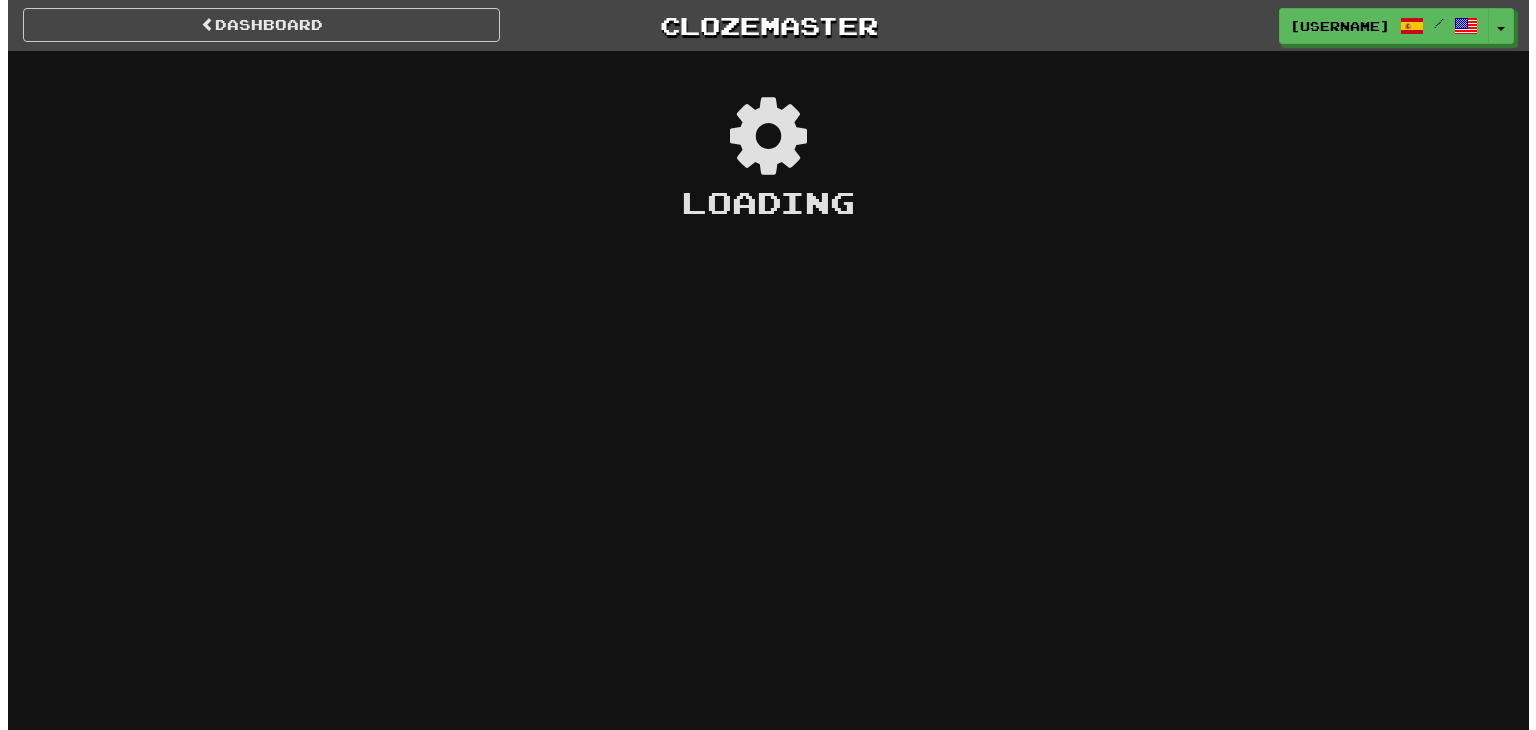 scroll, scrollTop: 0, scrollLeft: 0, axis: both 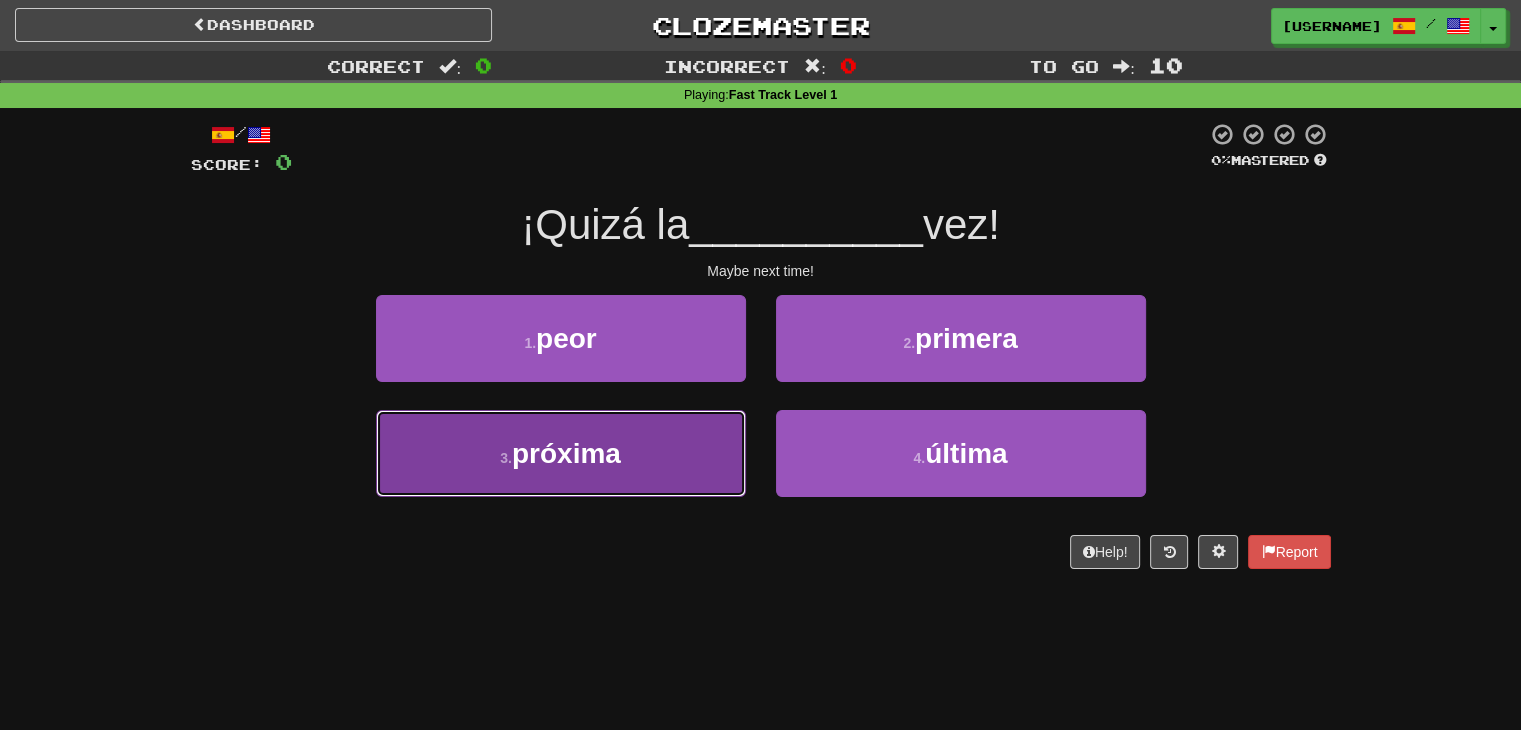 click on "3 .  próxima" at bounding box center [561, 453] 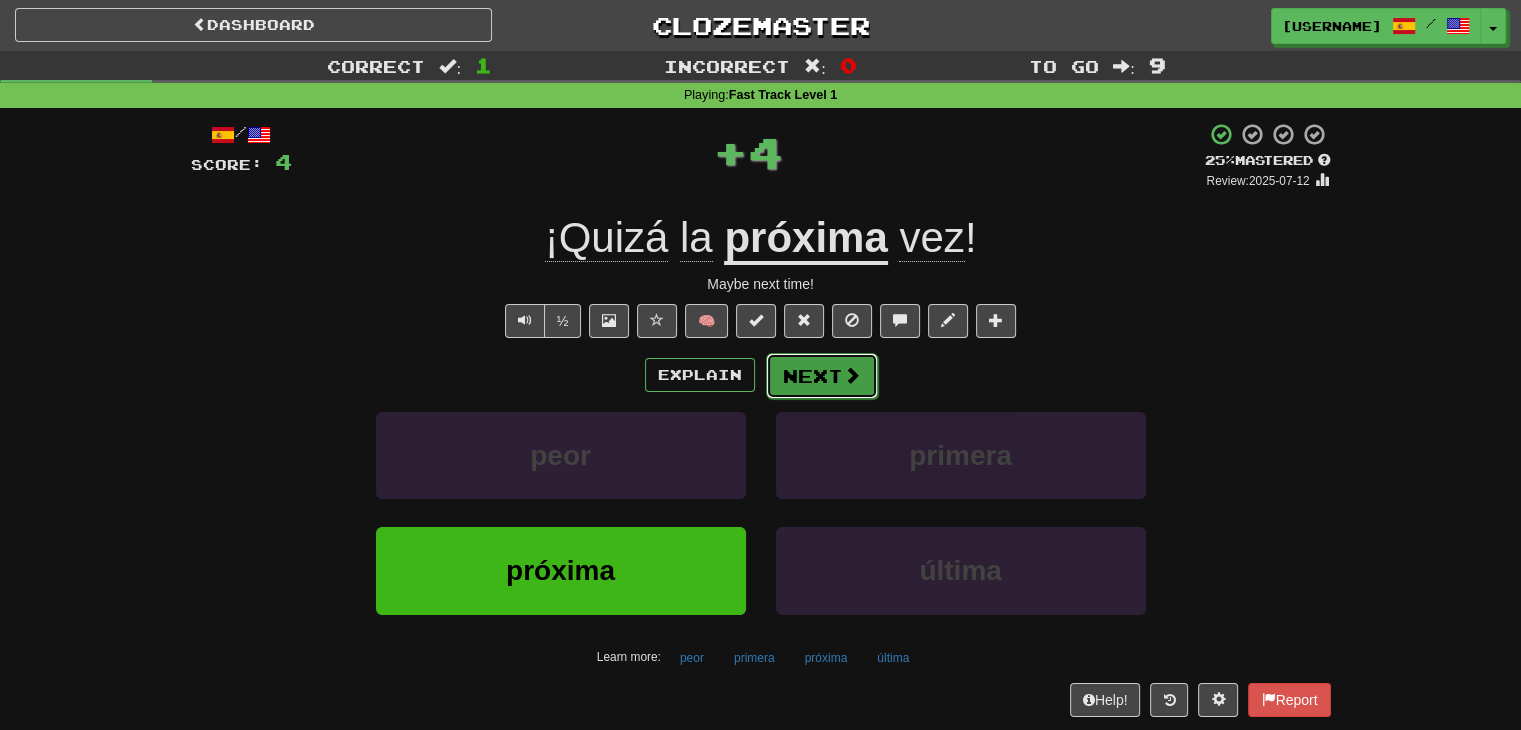click on "Next" at bounding box center (822, 376) 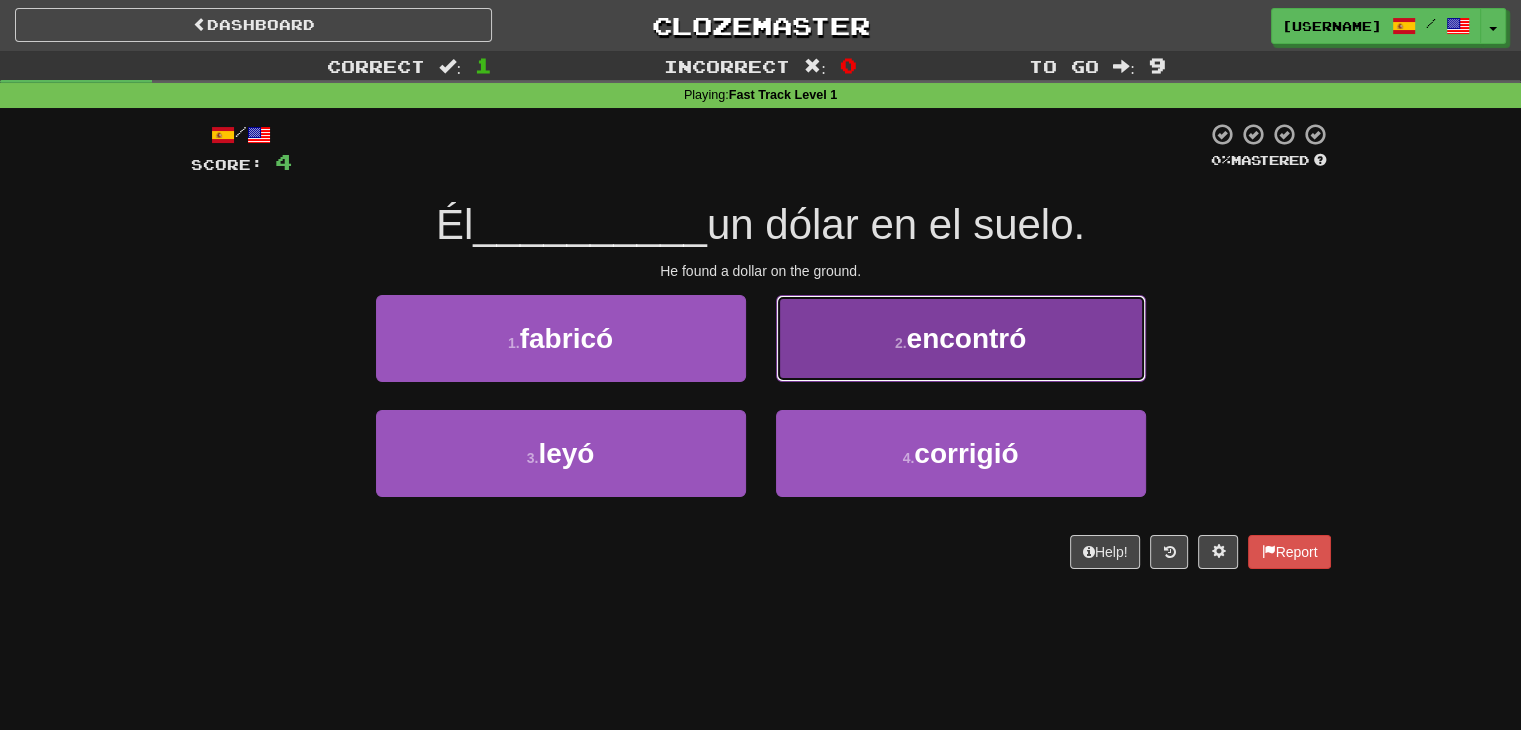 click on "2 .  encontró" at bounding box center (961, 338) 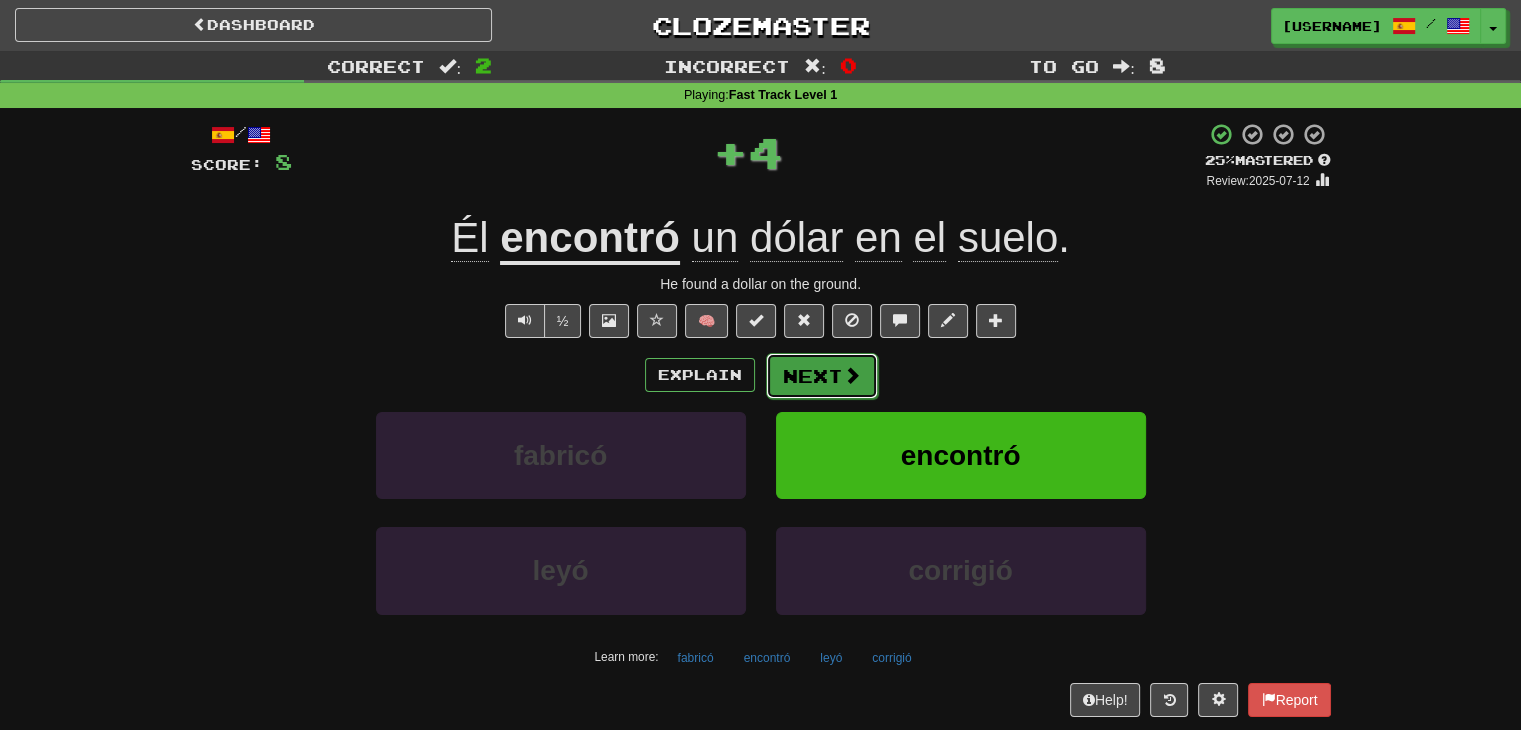 click on "Next" at bounding box center (822, 376) 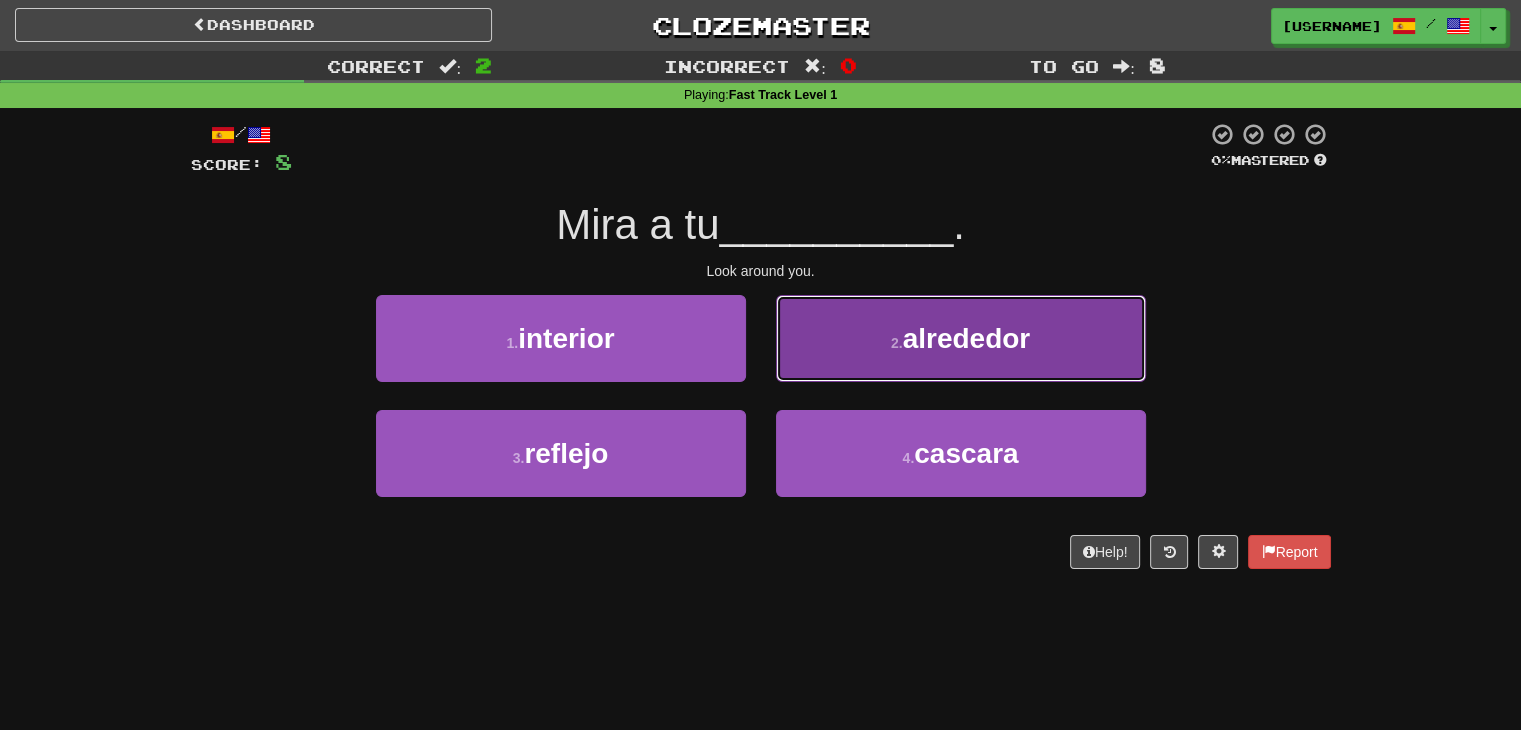 click on "2 .  alrededor" at bounding box center [961, 338] 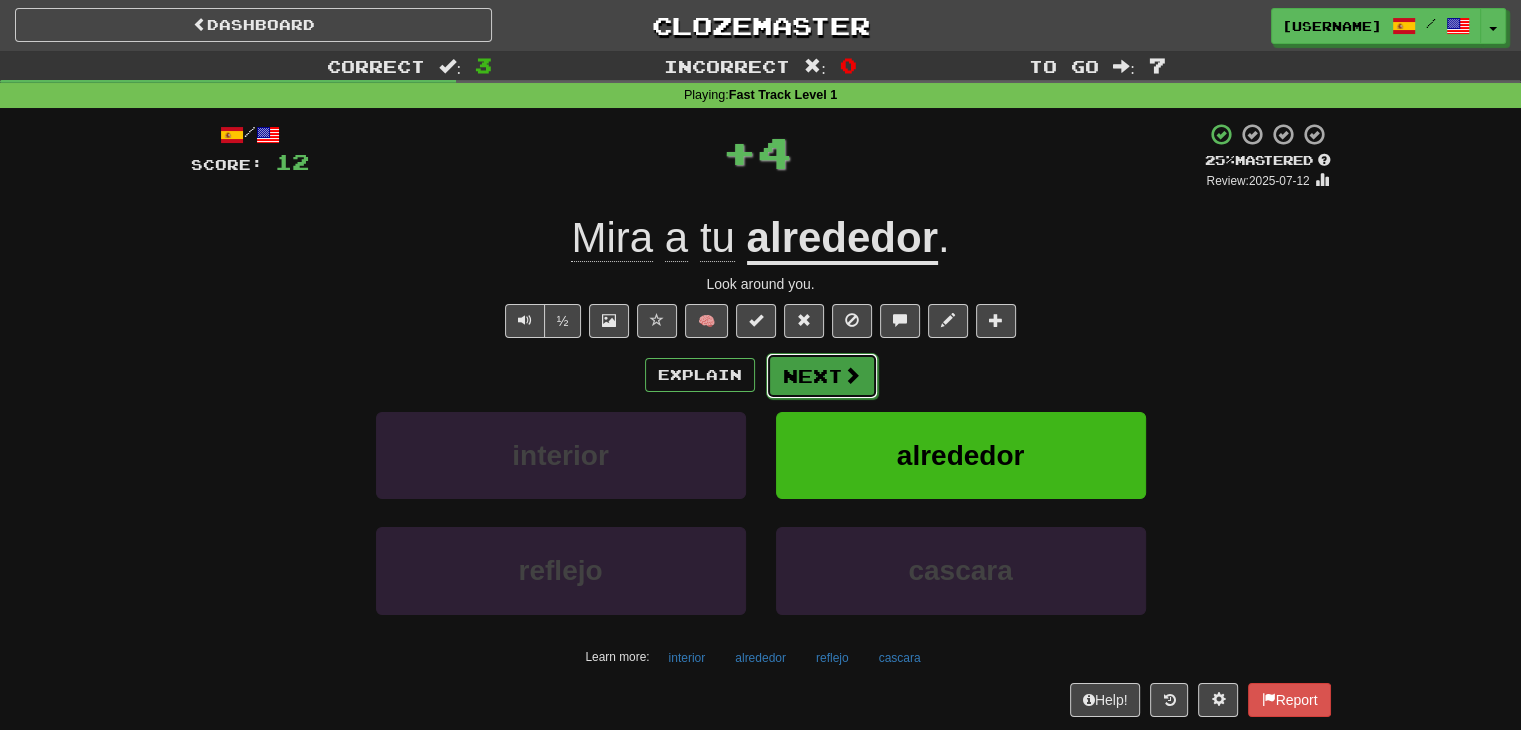 click on "Next" at bounding box center (822, 376) 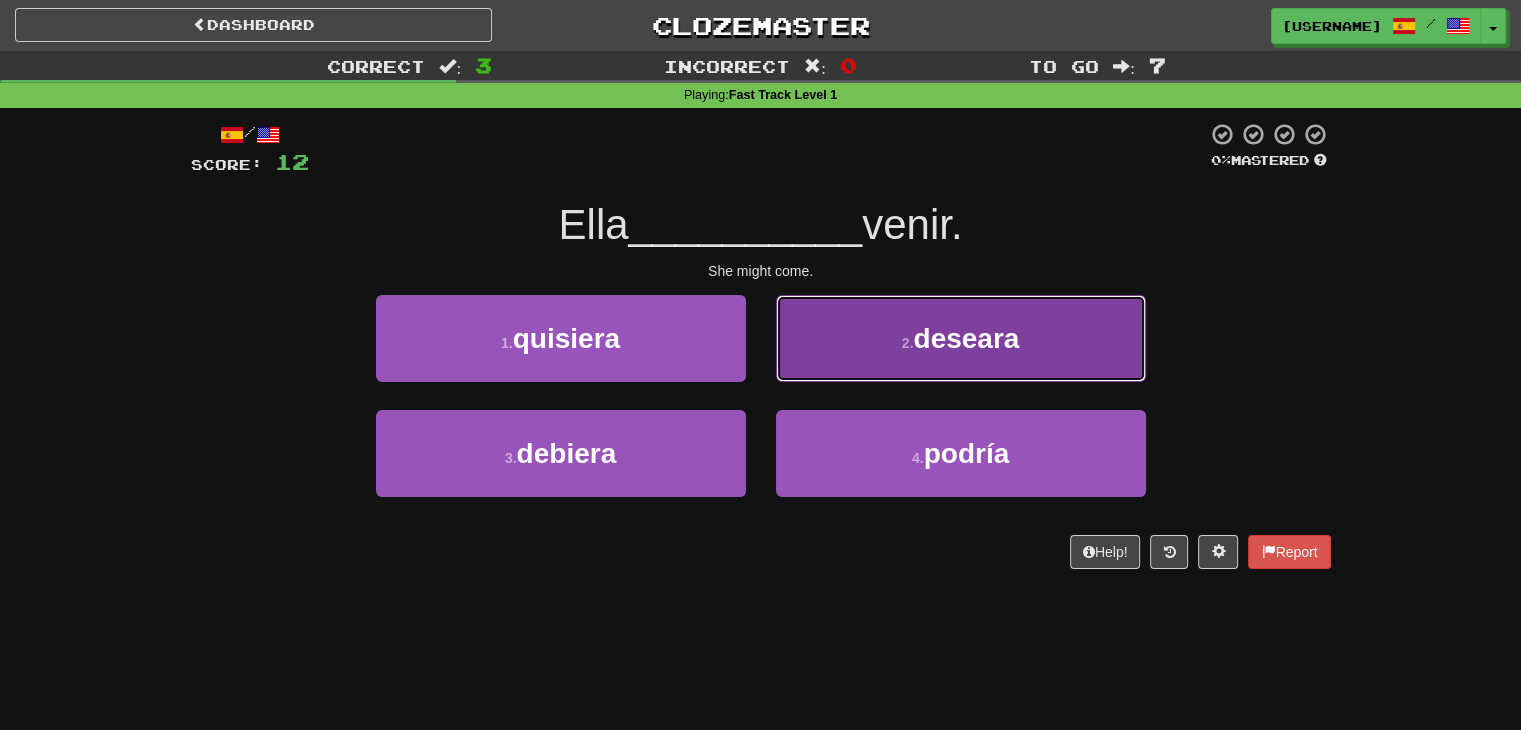 click on "2 .  deseara" at bounding box center (961, 338) 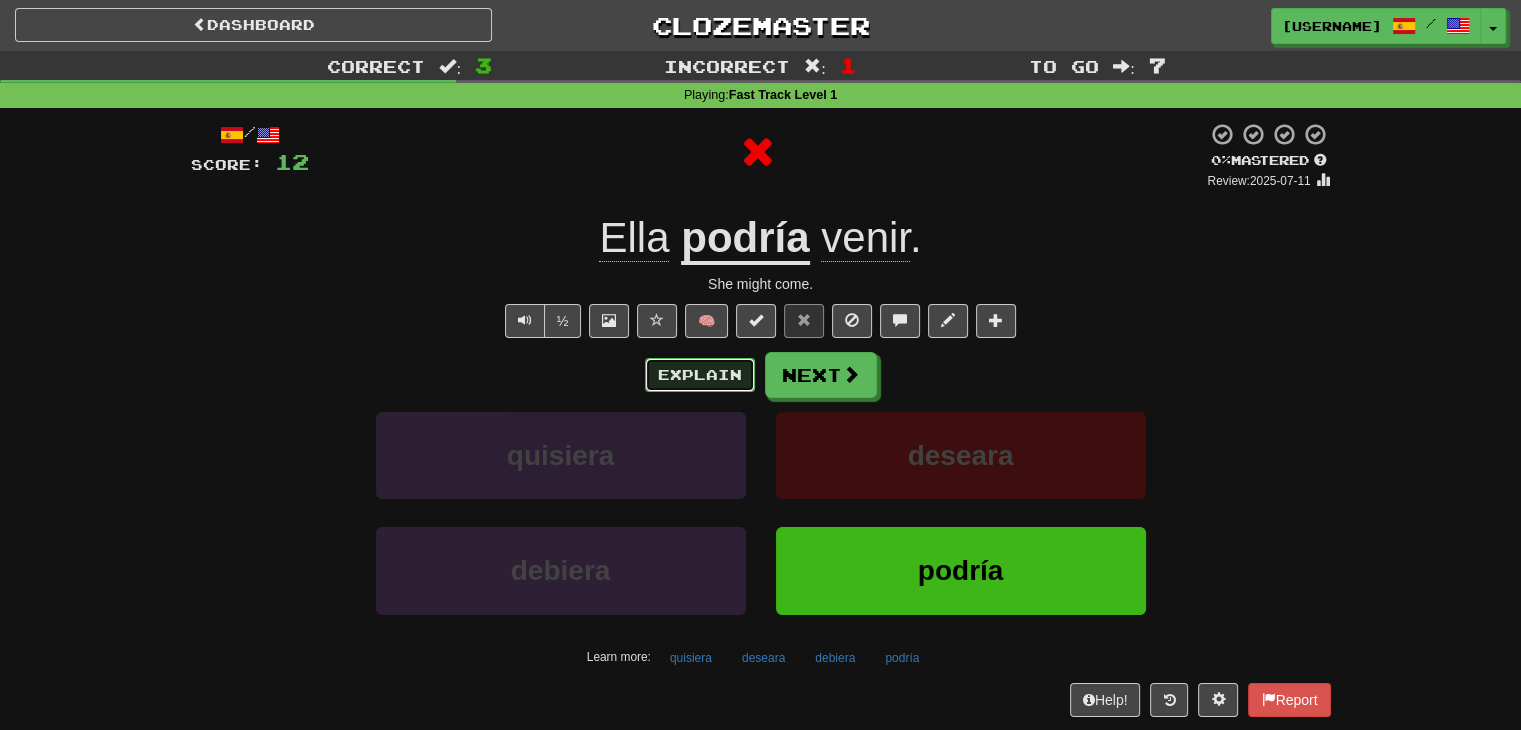 click on "Explain" at bounding box center (700, 375) 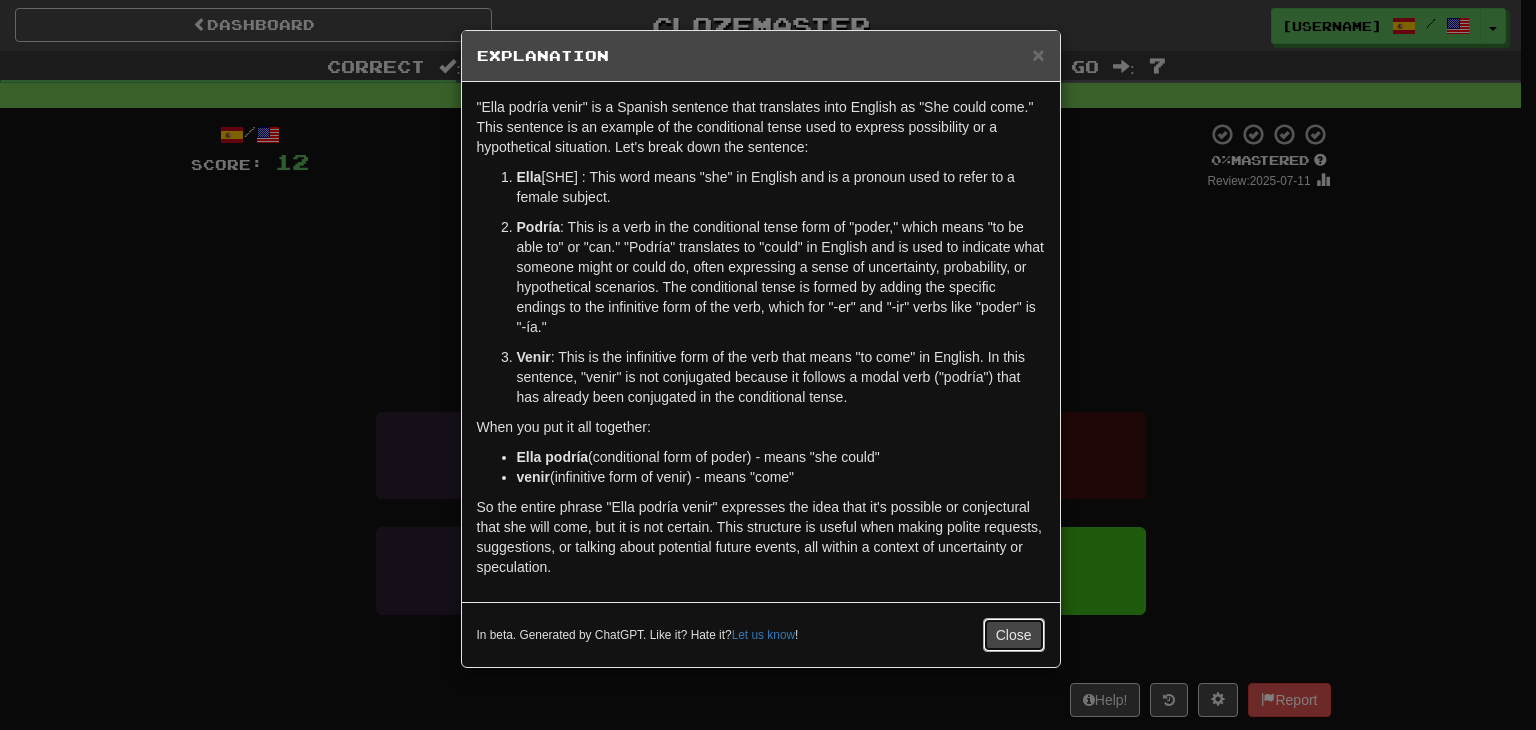 click on "Close" at bounding box center (1014, 635) 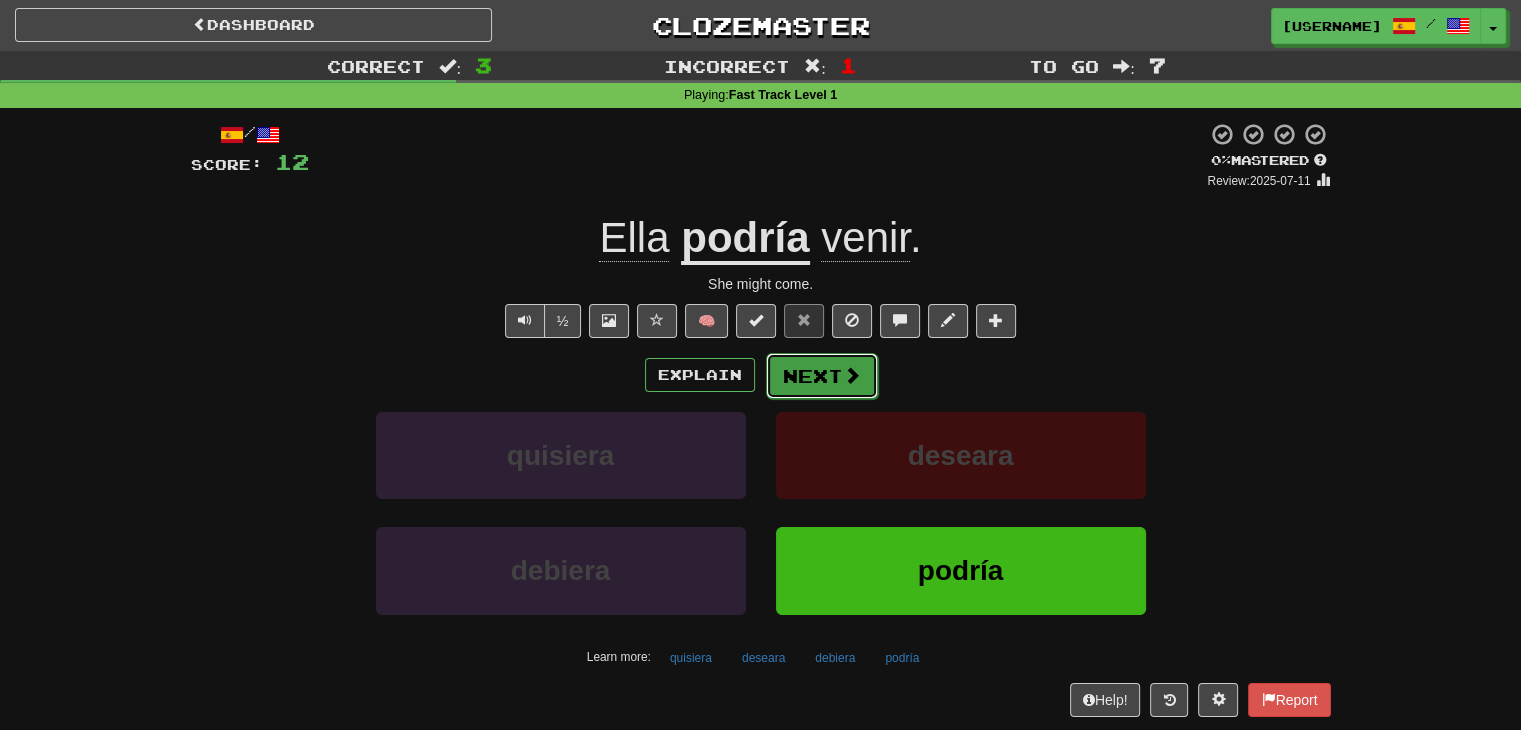 click on "Next" at bounding box center (822, 376) 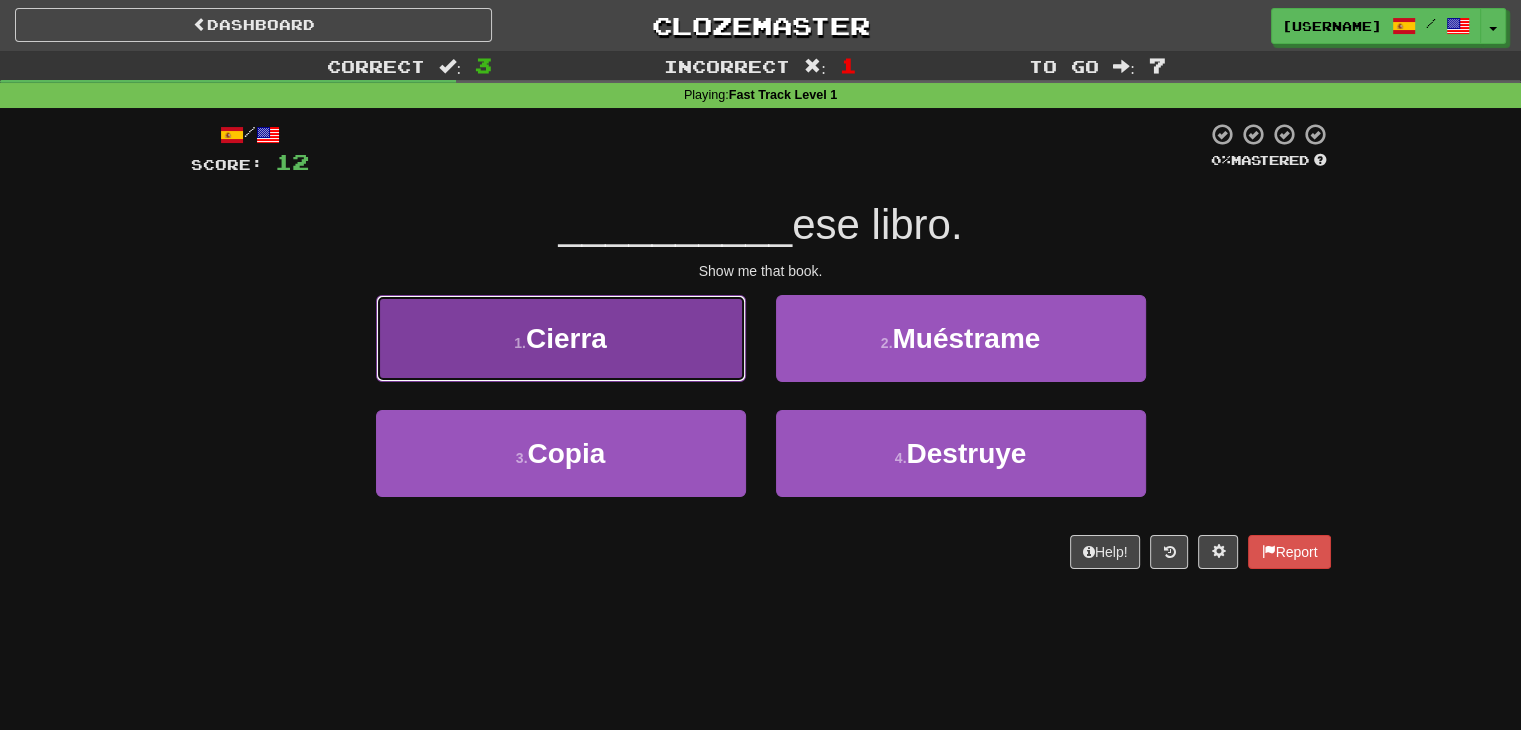click on "1 .  Cierra" at bounding box center [561, 338] 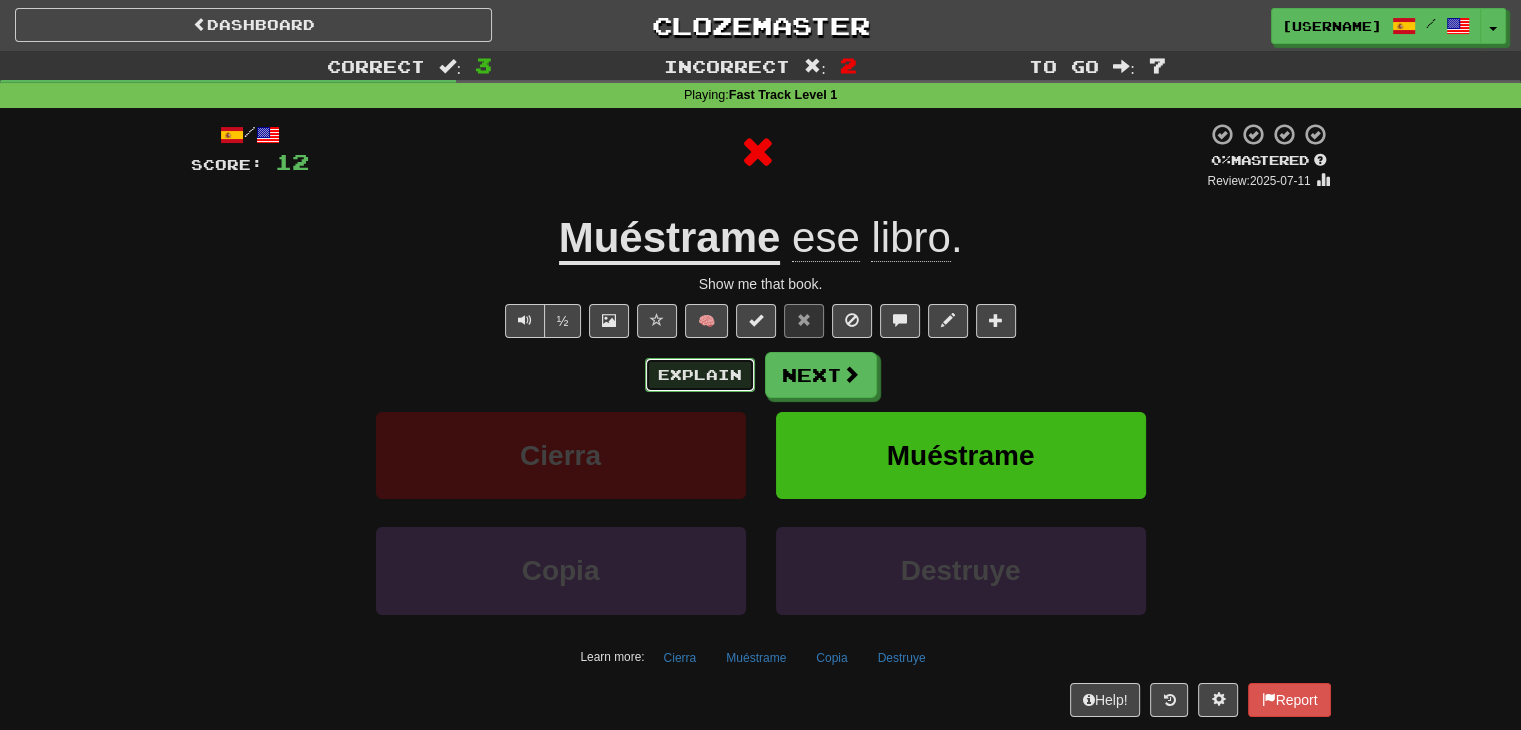 click on "Explain" at bounding box center (700, 375) 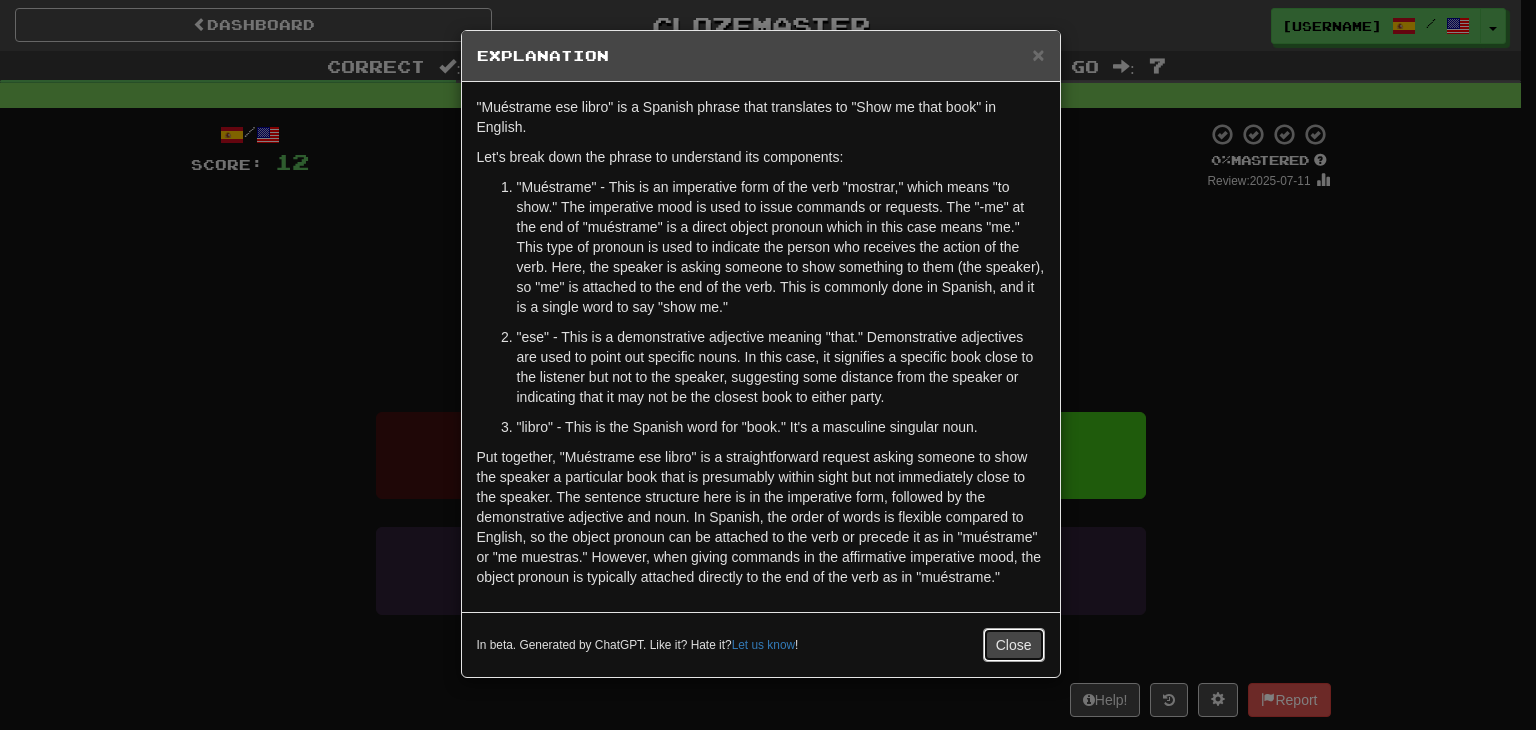 click on "Close" at bounding box center [1014, 645] 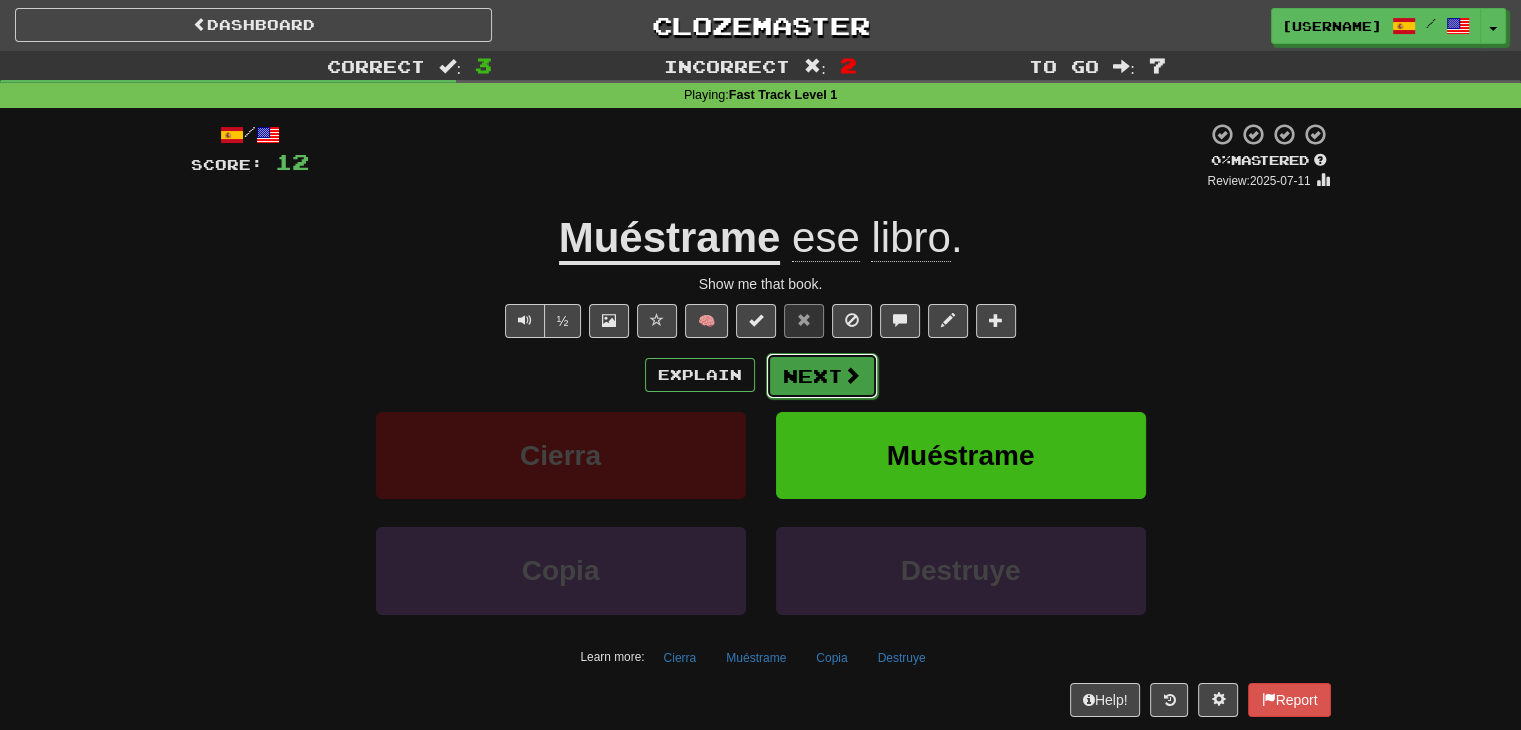 click on "Next" at bounding box center (822, 376) 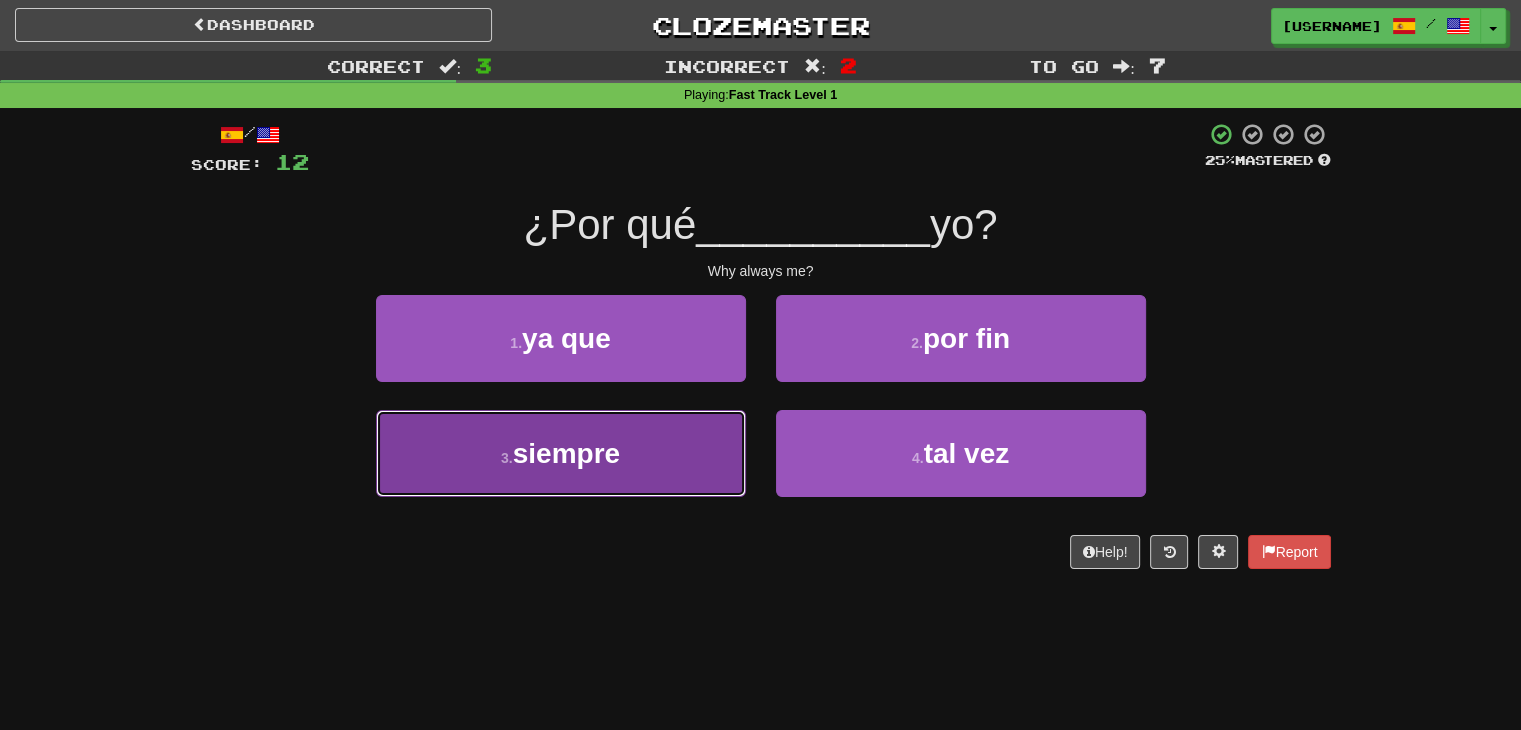click on "3 .  siempre" at bounding box center [561, 453] 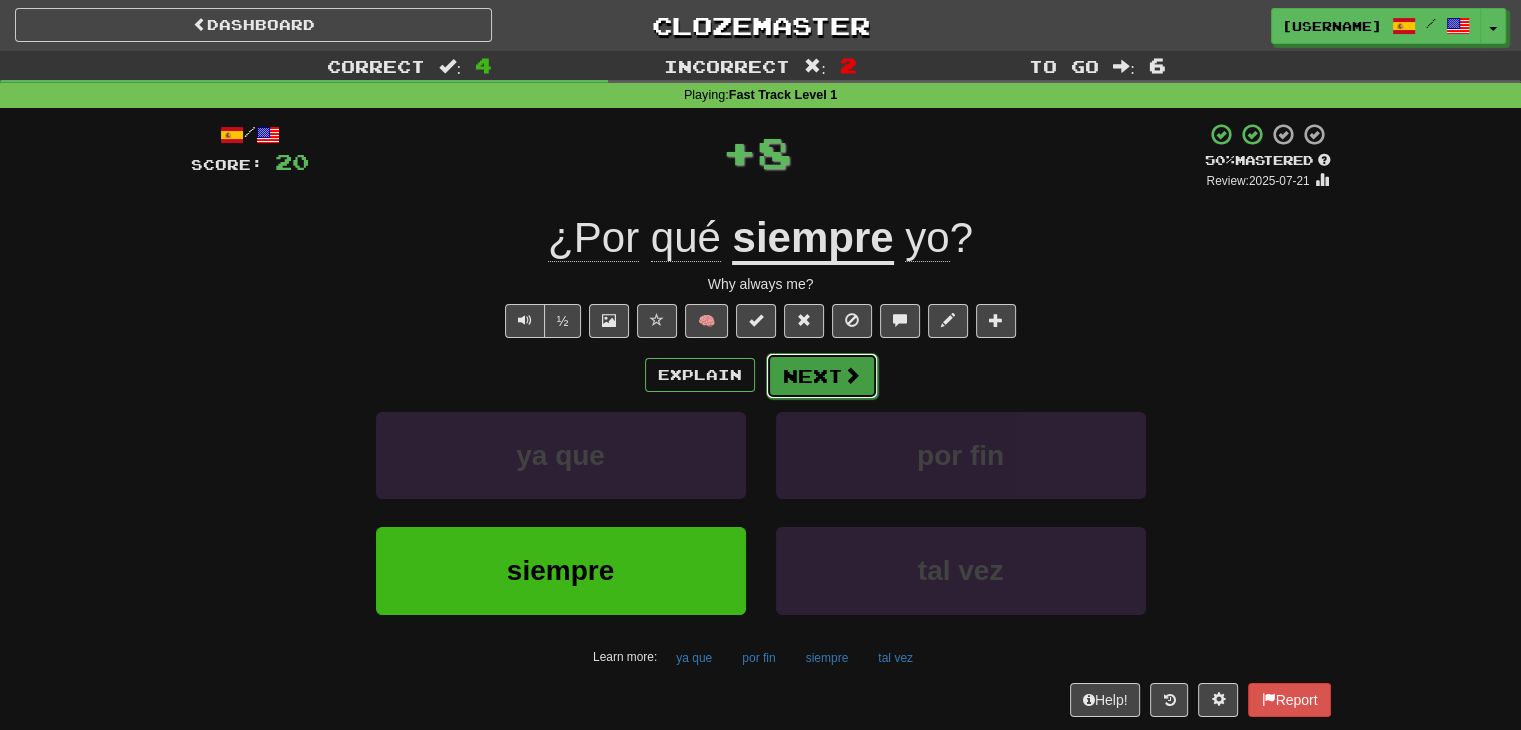 click on "Next" at bounding box center (822, 376) 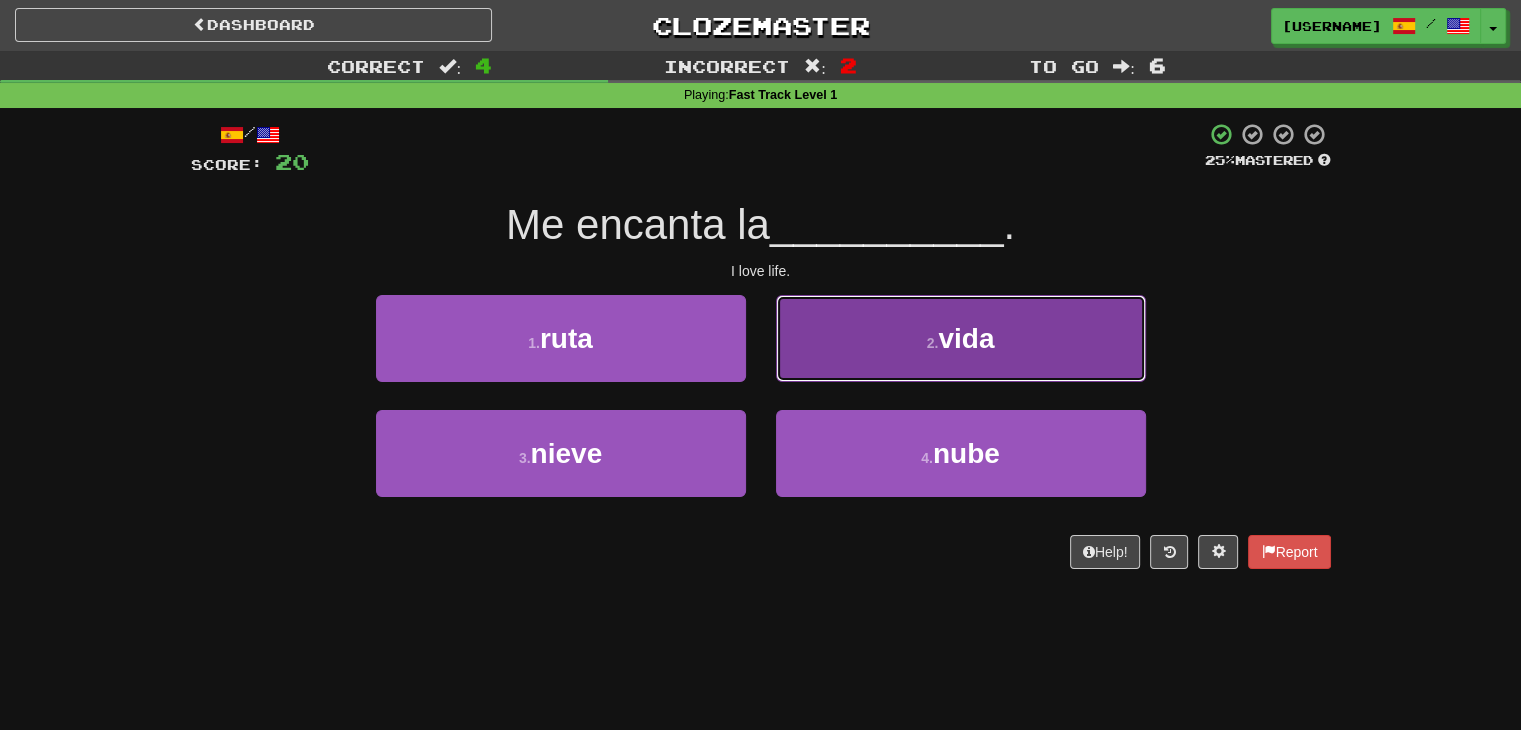 click on "2 .  vida" at bounding box center [961, 338] 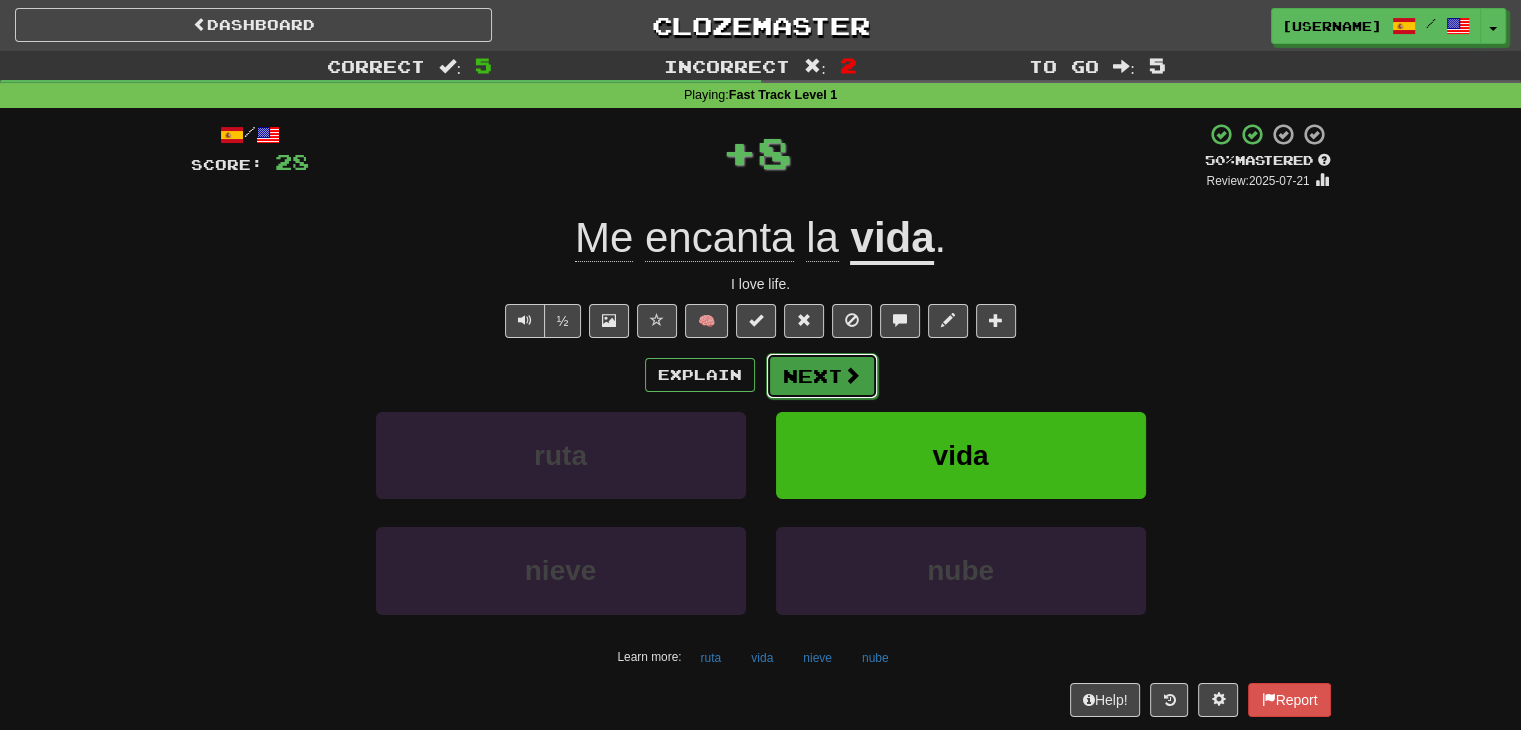 click on "Next" at bounding box center (822, 376) 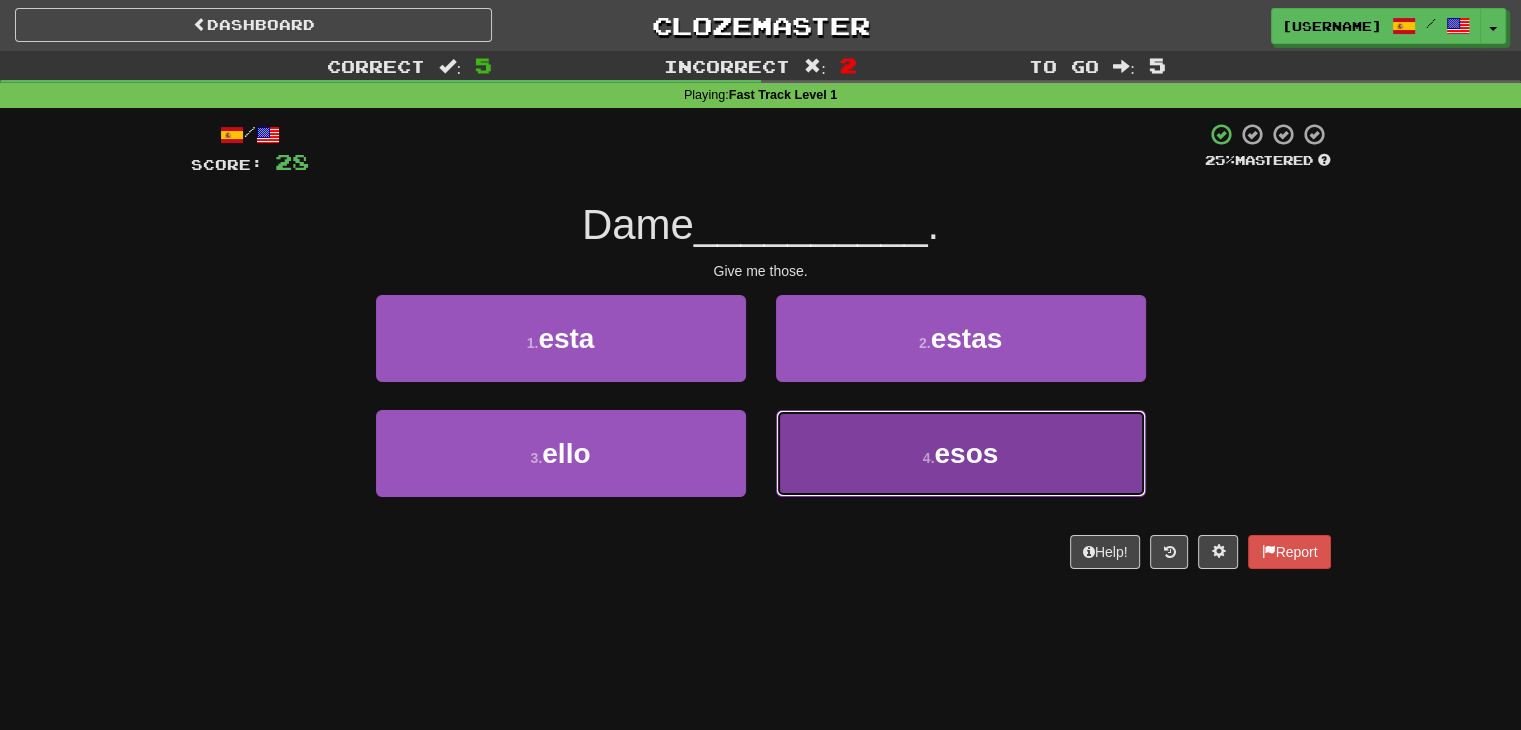 click on "4 .  esos" at bounding box center [961, 453] 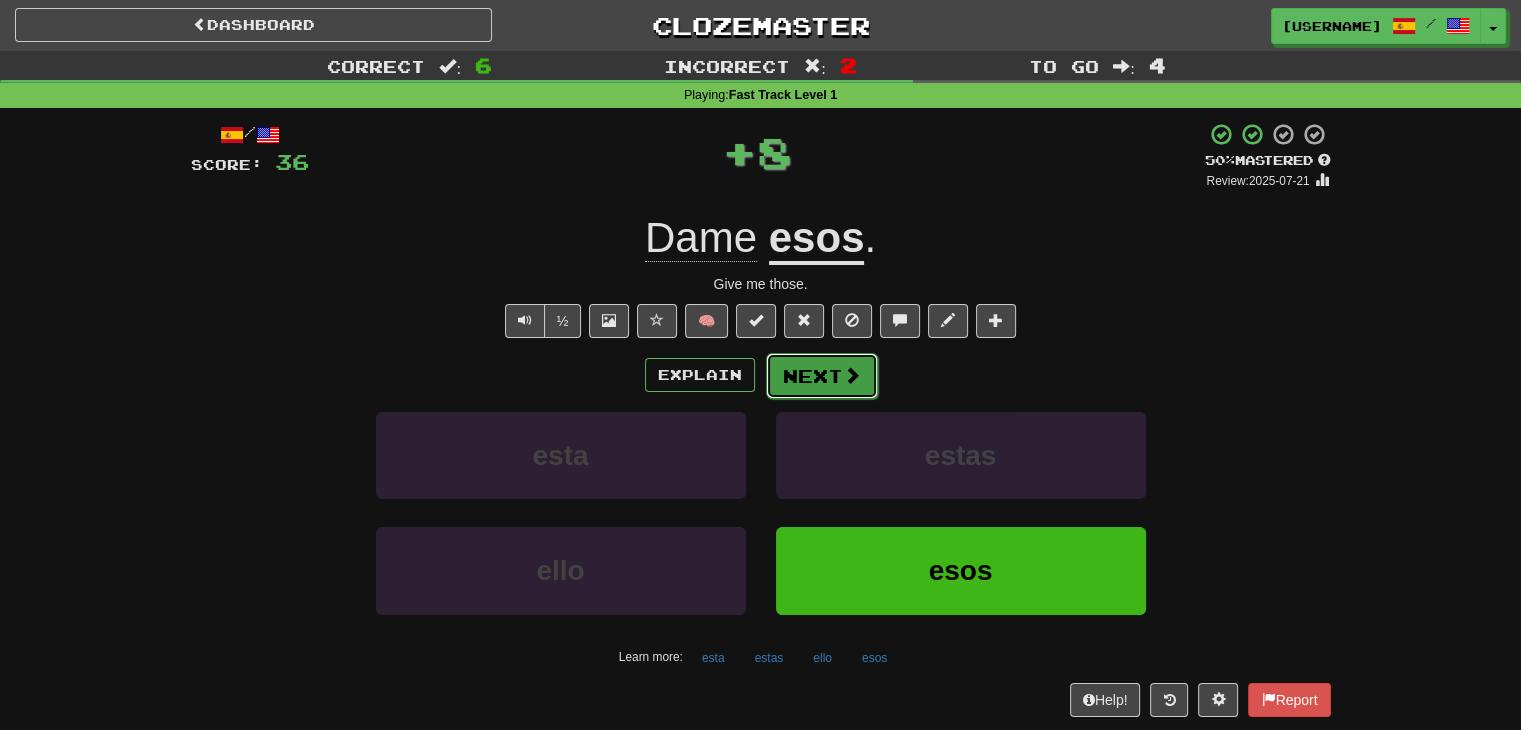click at bounding box center (852, 375) 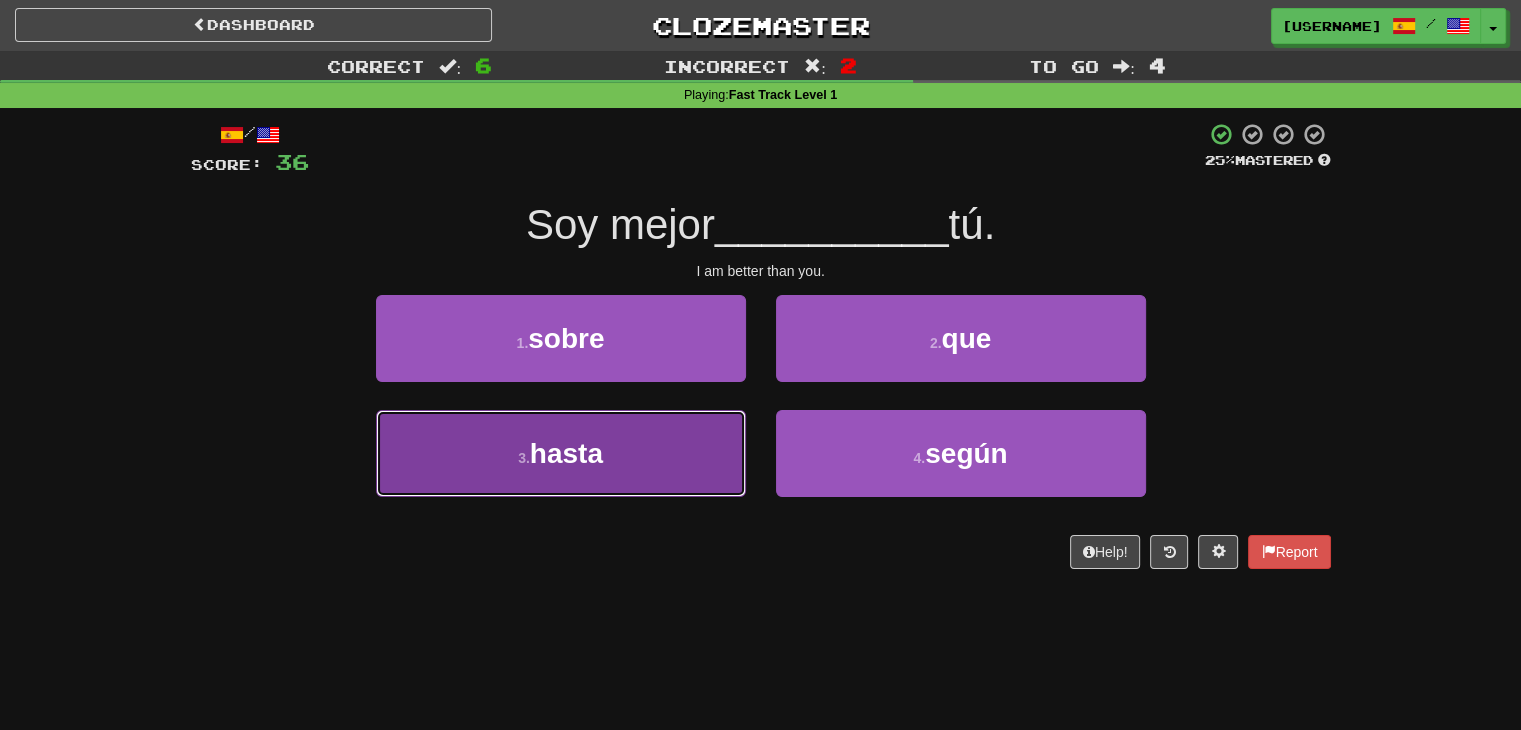 click on "hasta" at bounding box center (566, 453) 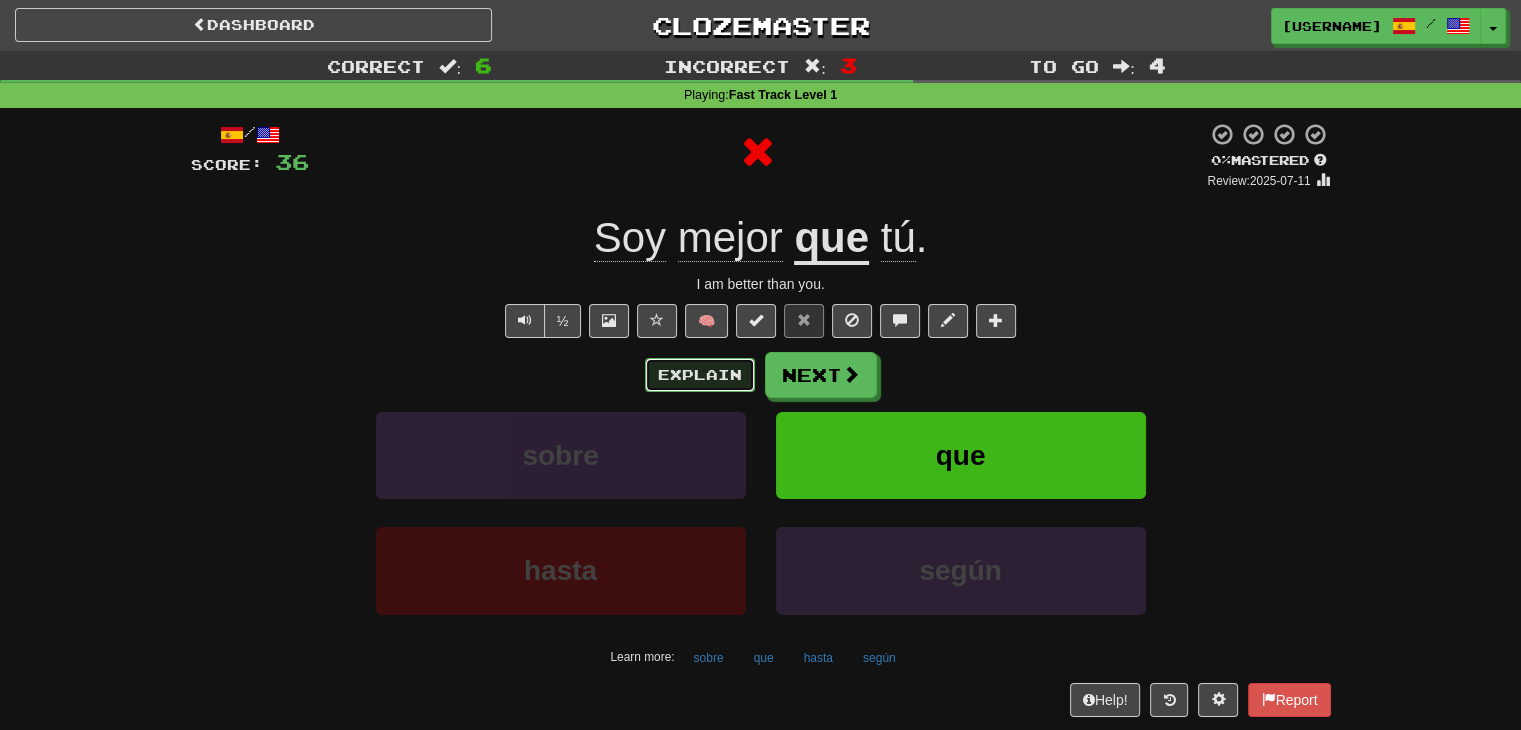 click on "Explain" at bounding box center [700, 375] 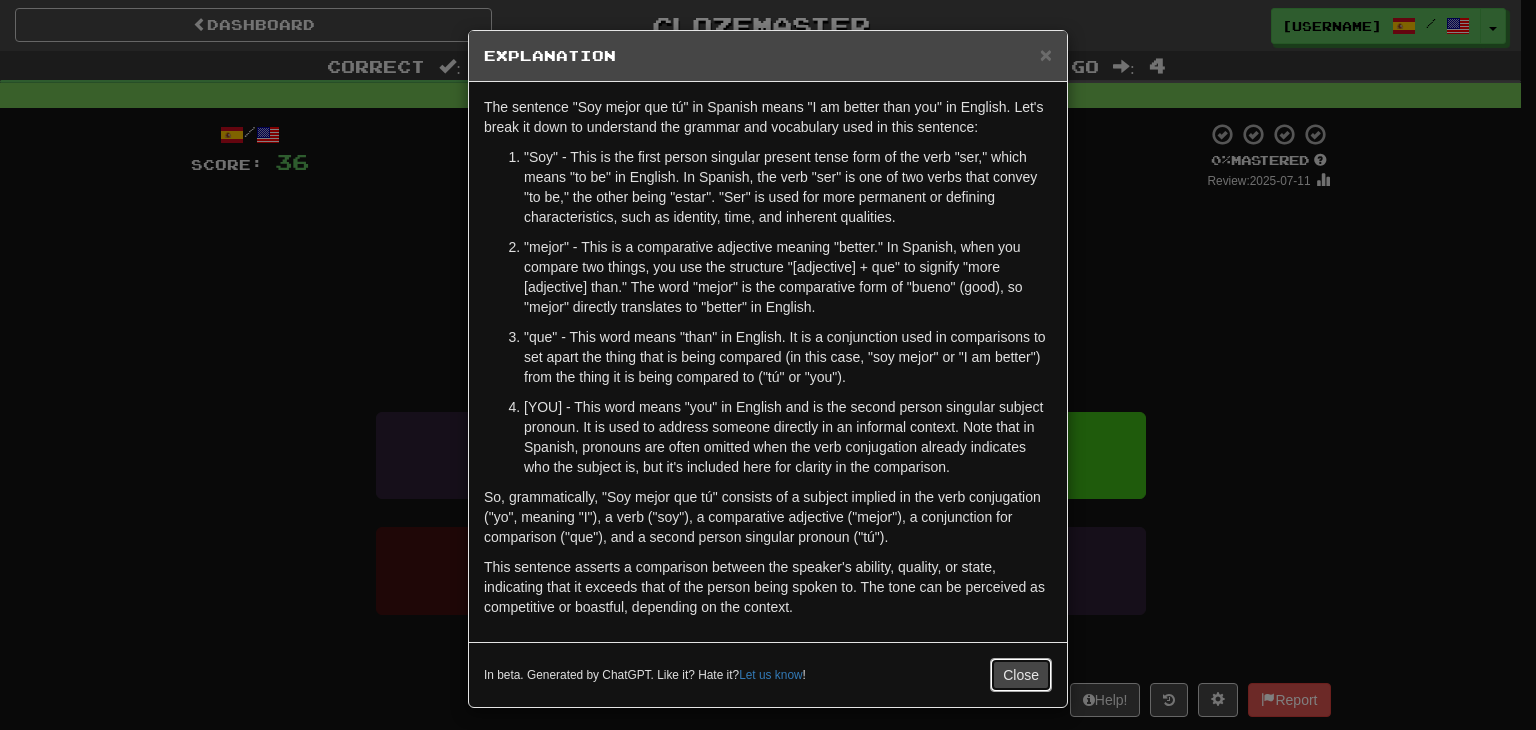 click on "Close" at bounding box center [1021, 675] 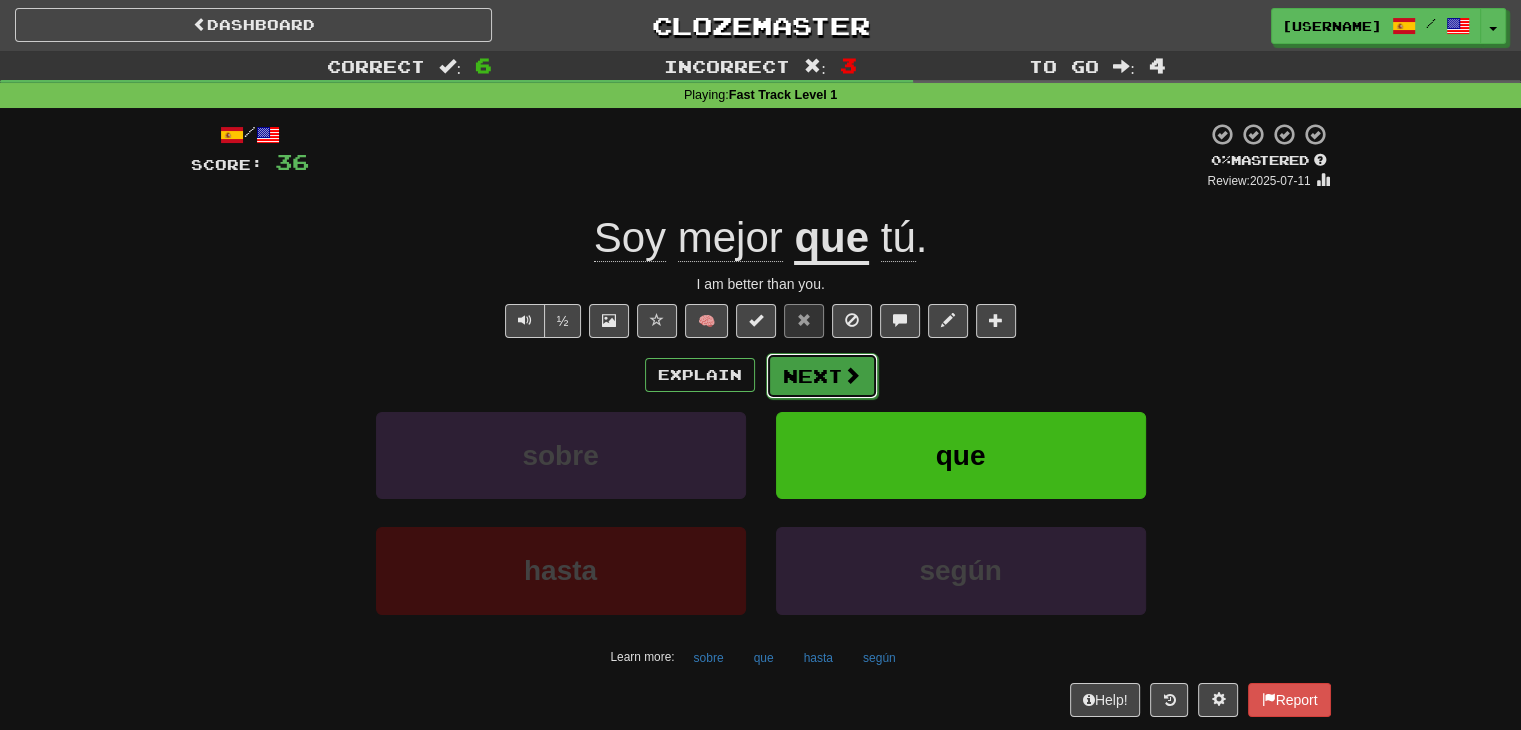 click on "Next" at bounding box center (822, 376) 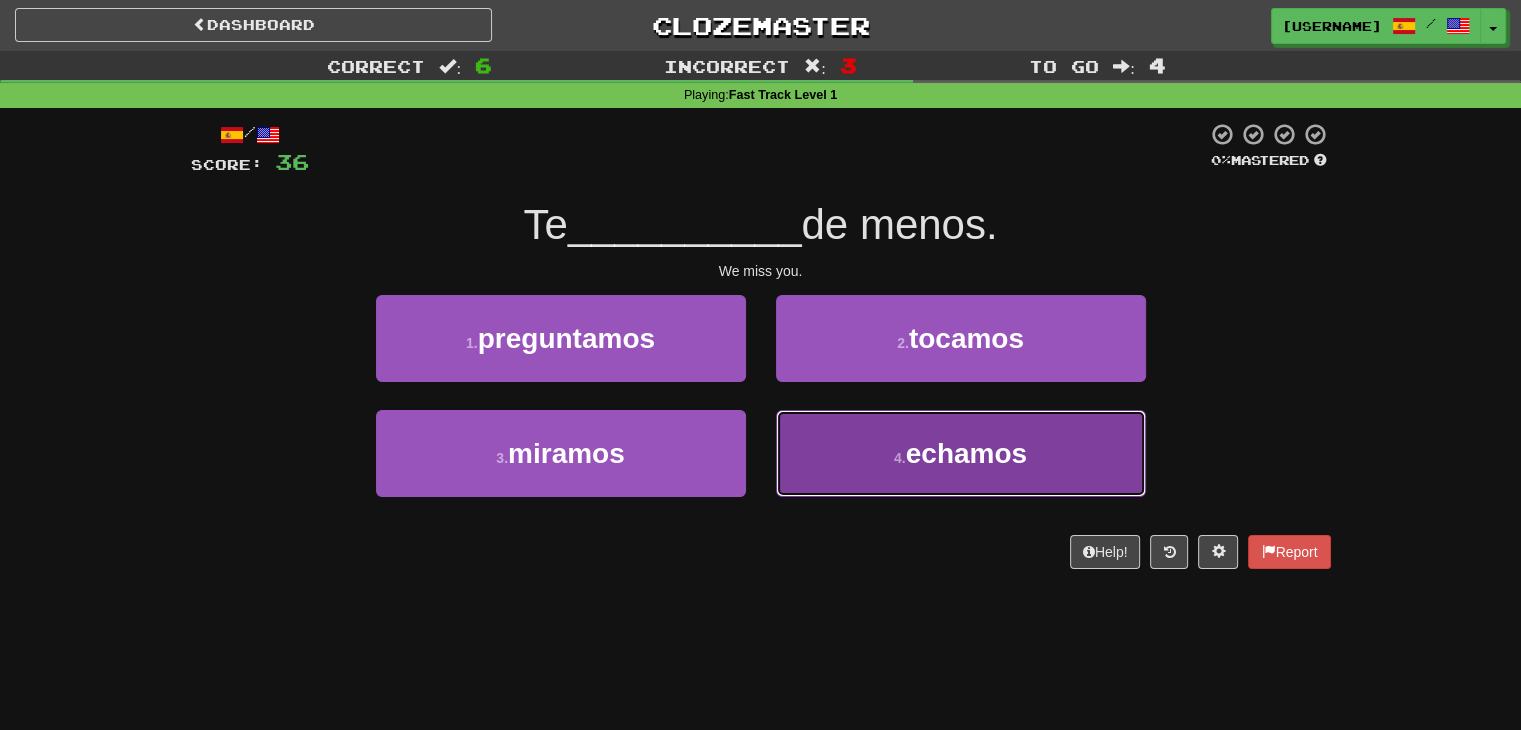 click on "4 .  echamos" at bounding box center (961, 453) 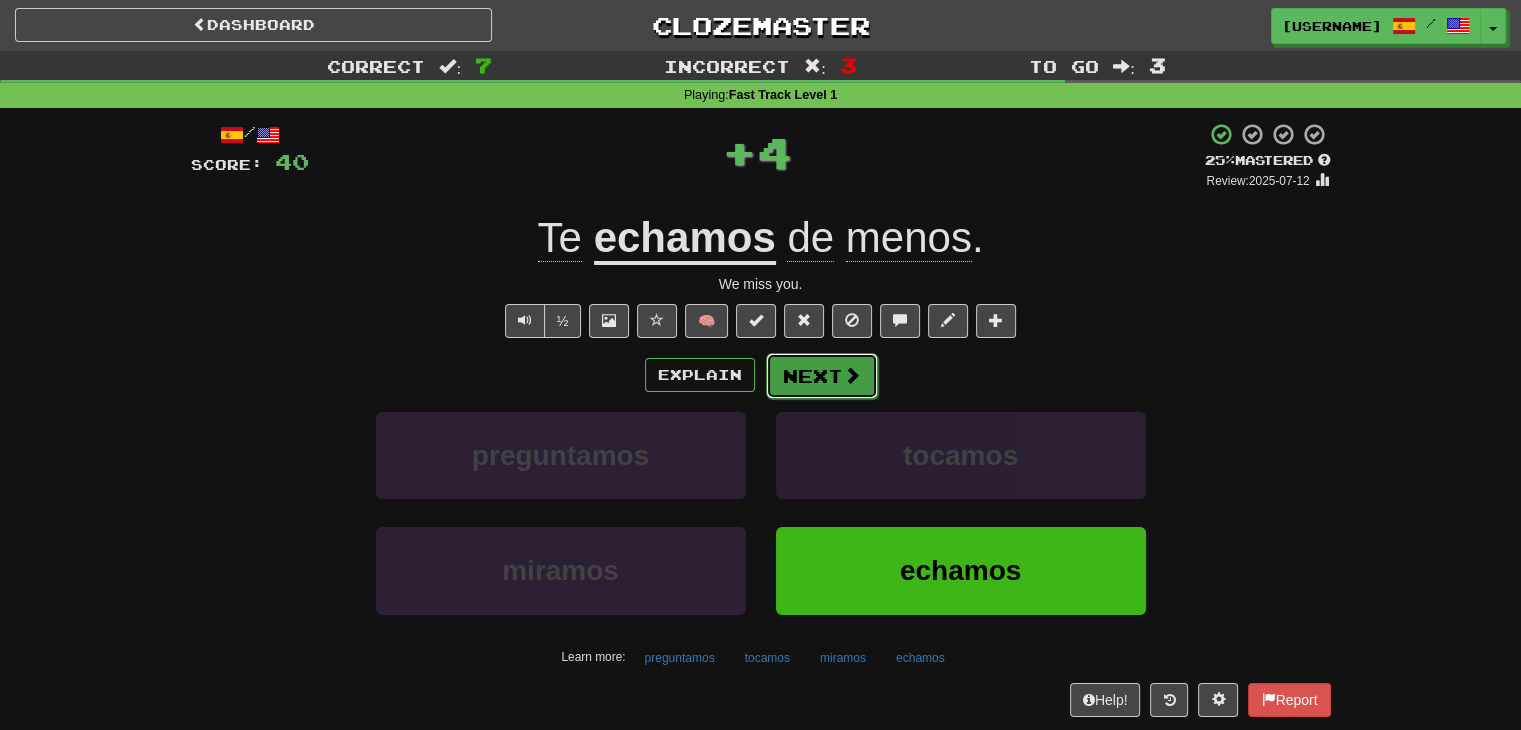 click on "Next" at bounding box center [822, 376] 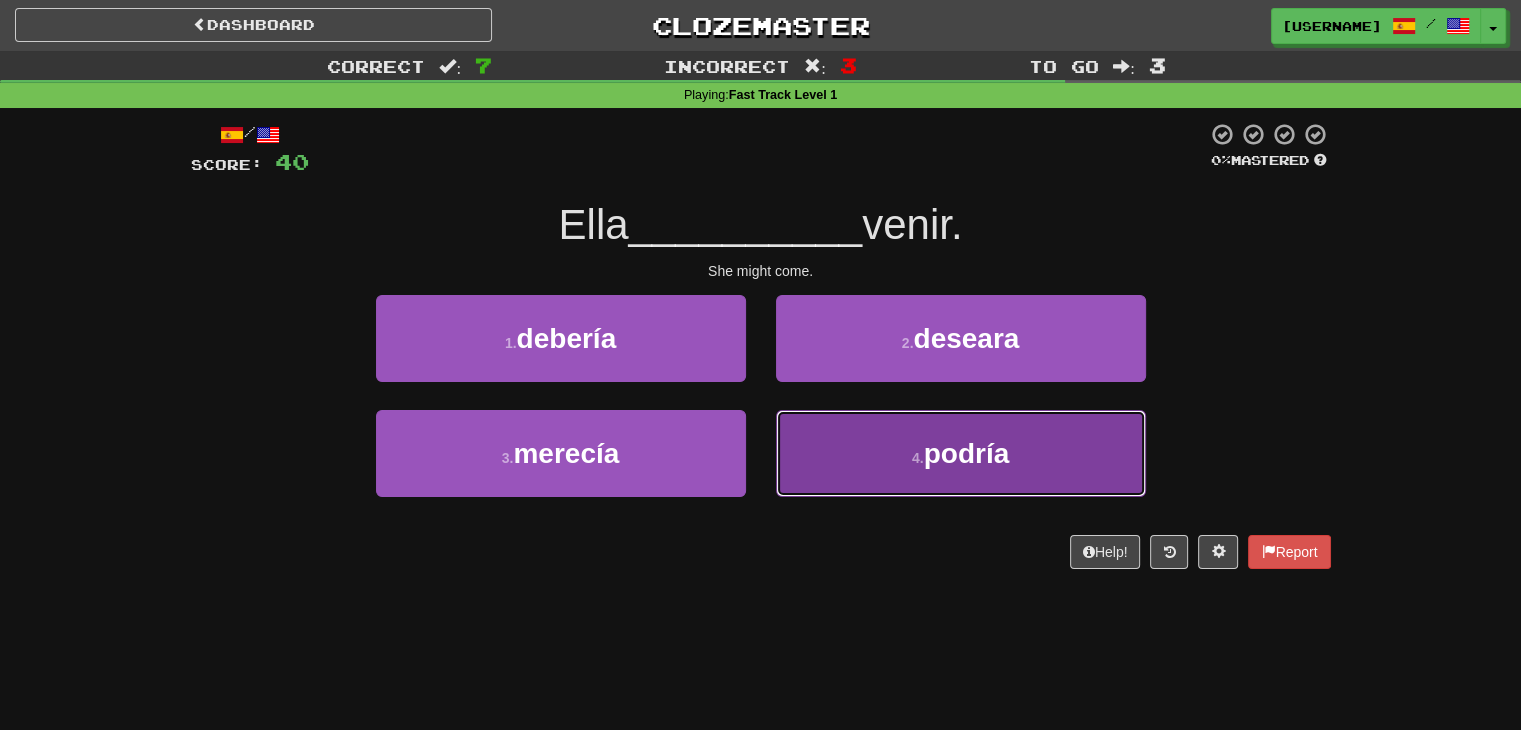 click on "4 .  podría" at bounding box center (961, 453) 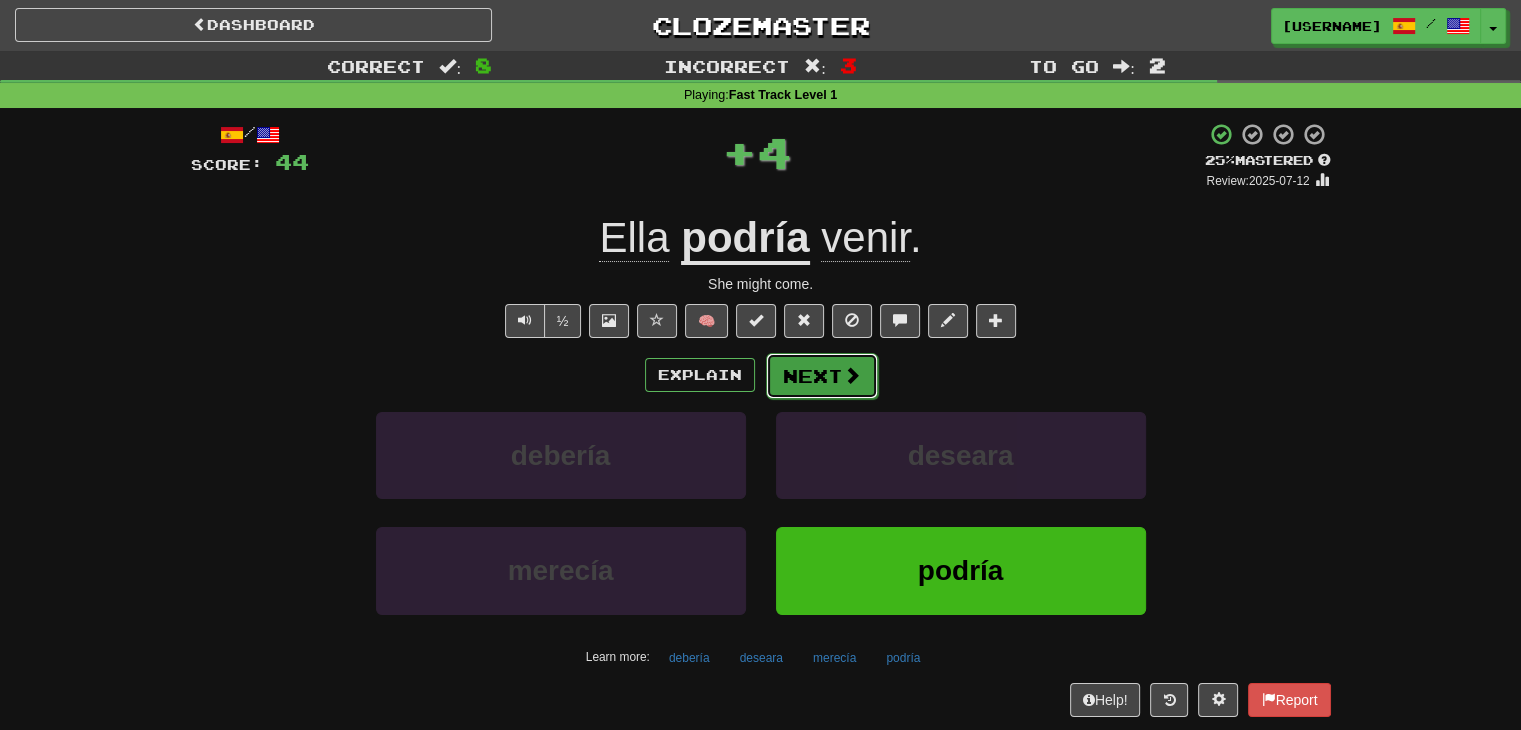 click on "Next" at bounding box center [822, 376] 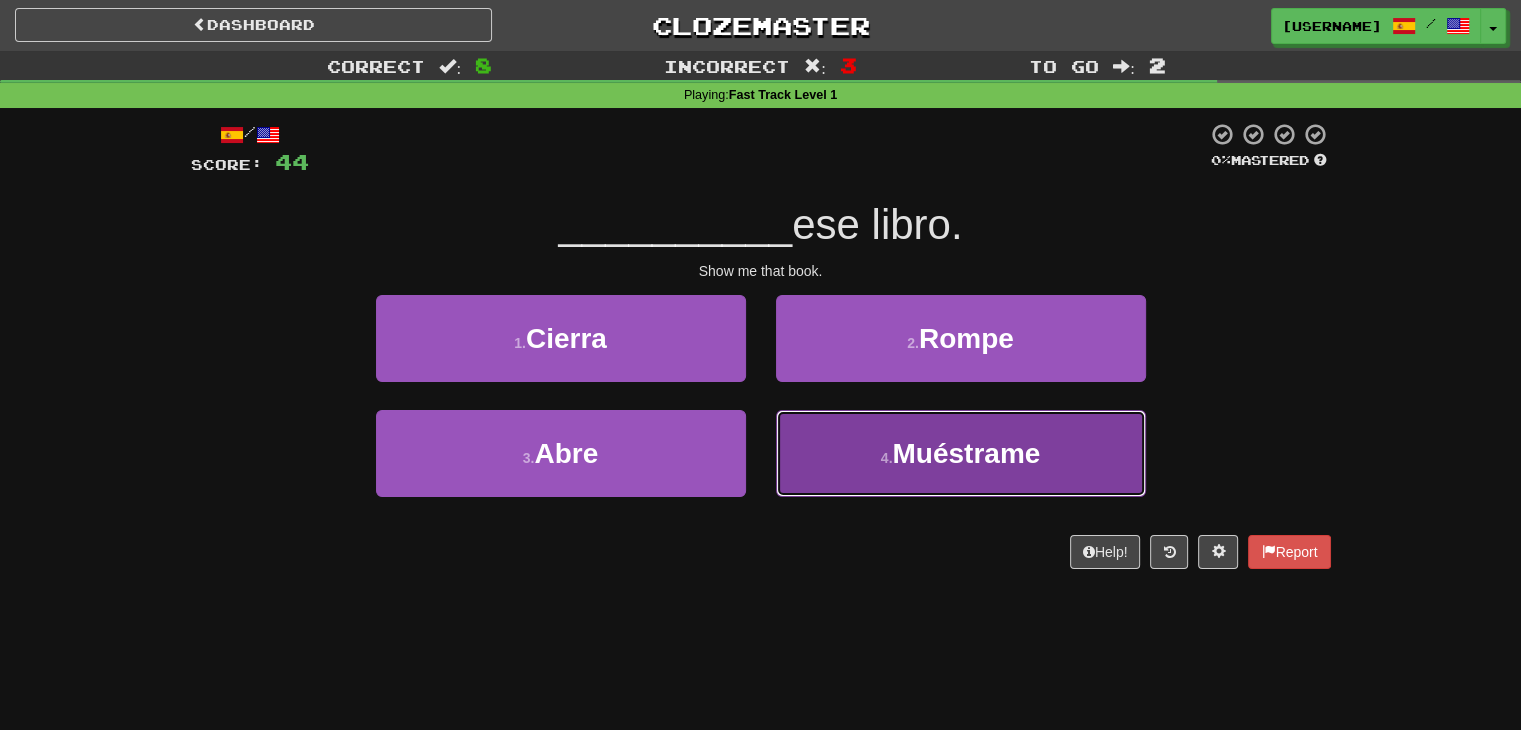 click on "Muéstrame" at bounding box center (966, 453) 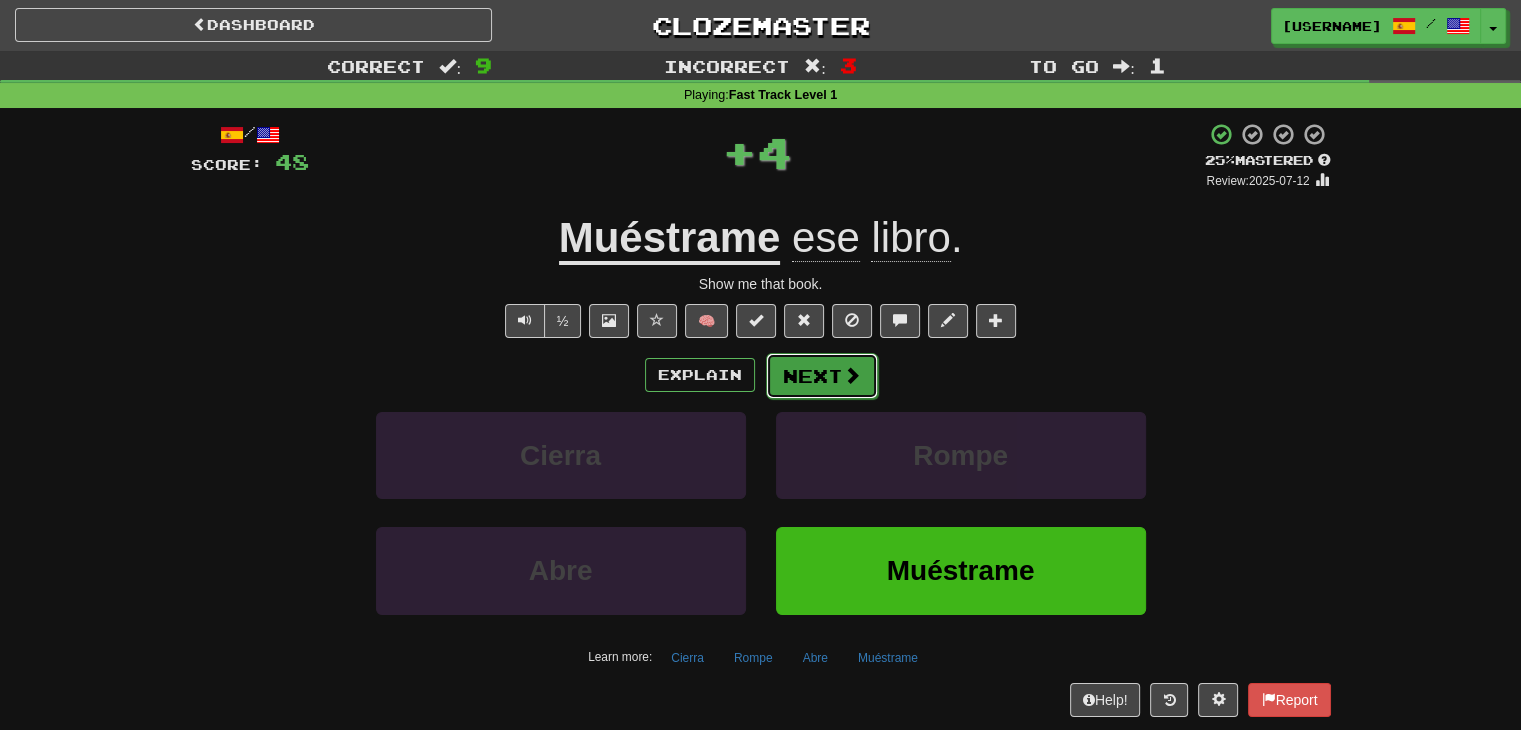 click on "Next" at bounding box center (822, 376) 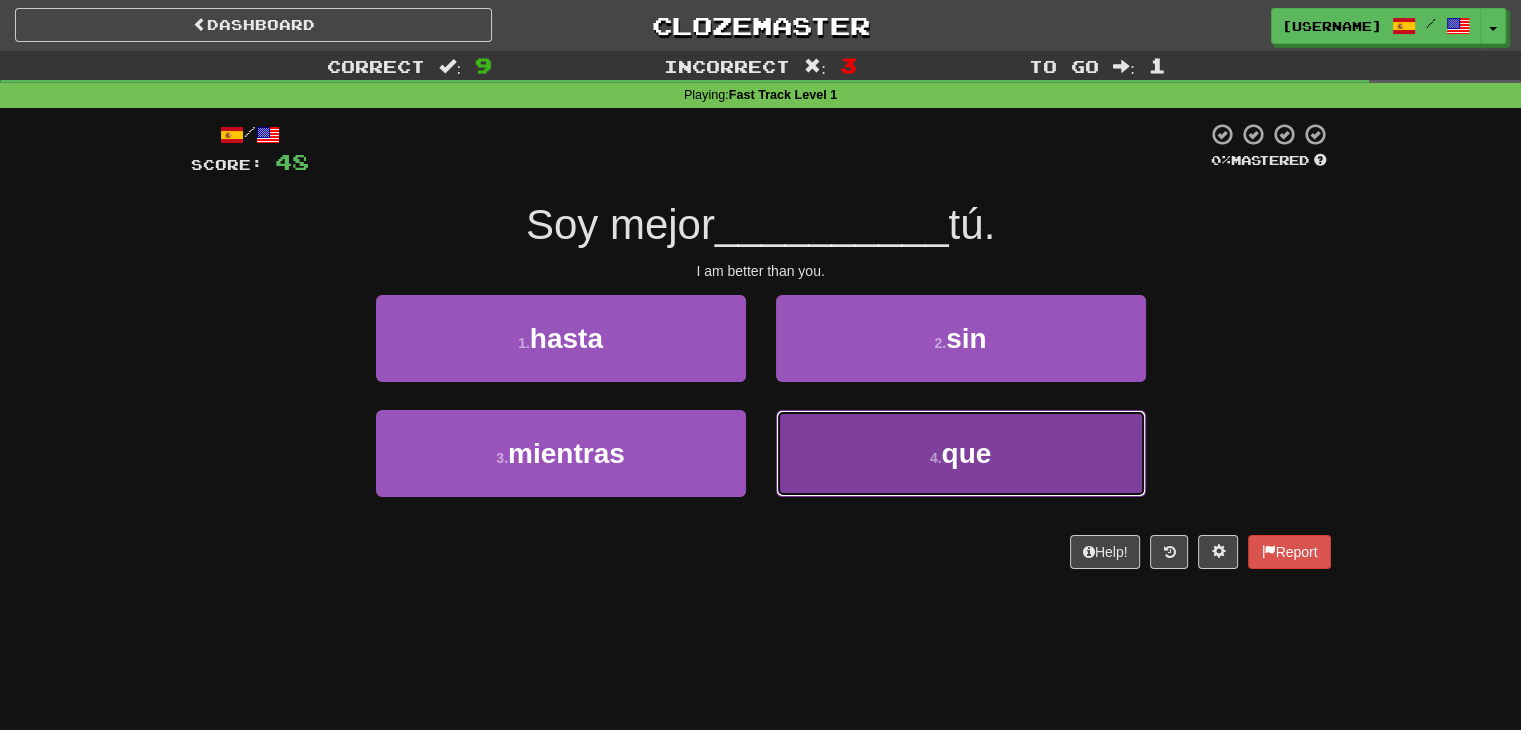 click on "4 .  que" at bounding box center [961, 453] 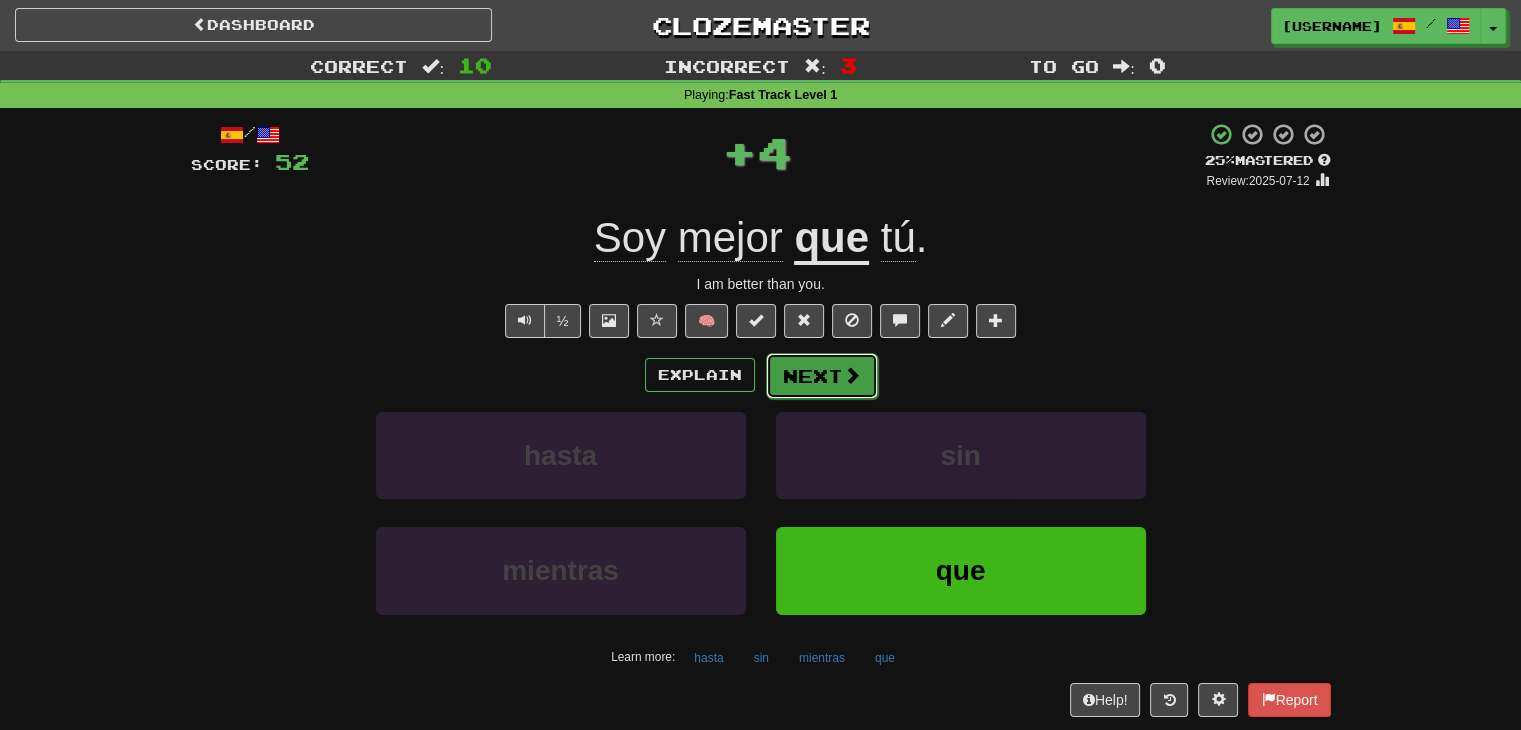 click at bounding box center [852, 375] 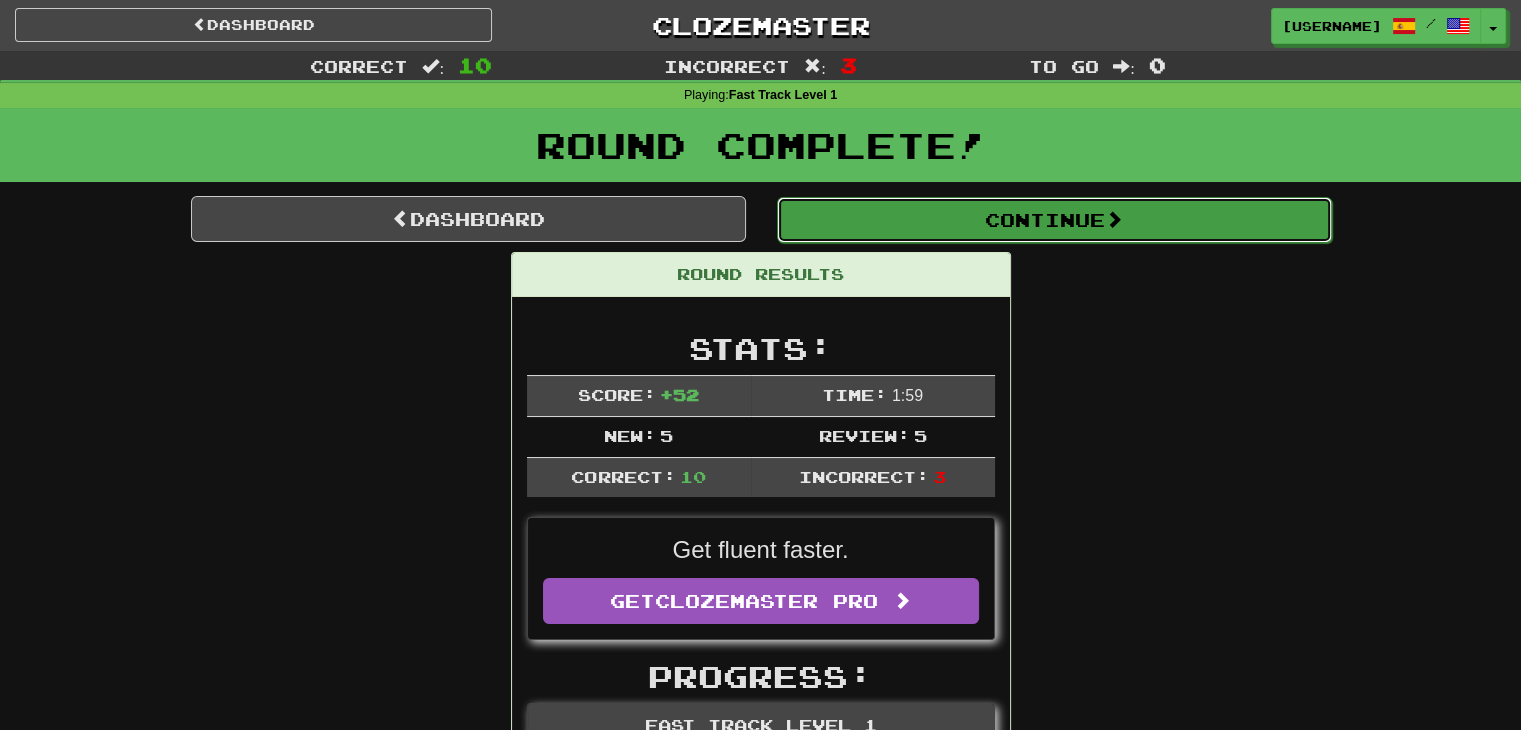 click on "Continue" at bounding box center [1054, 220] 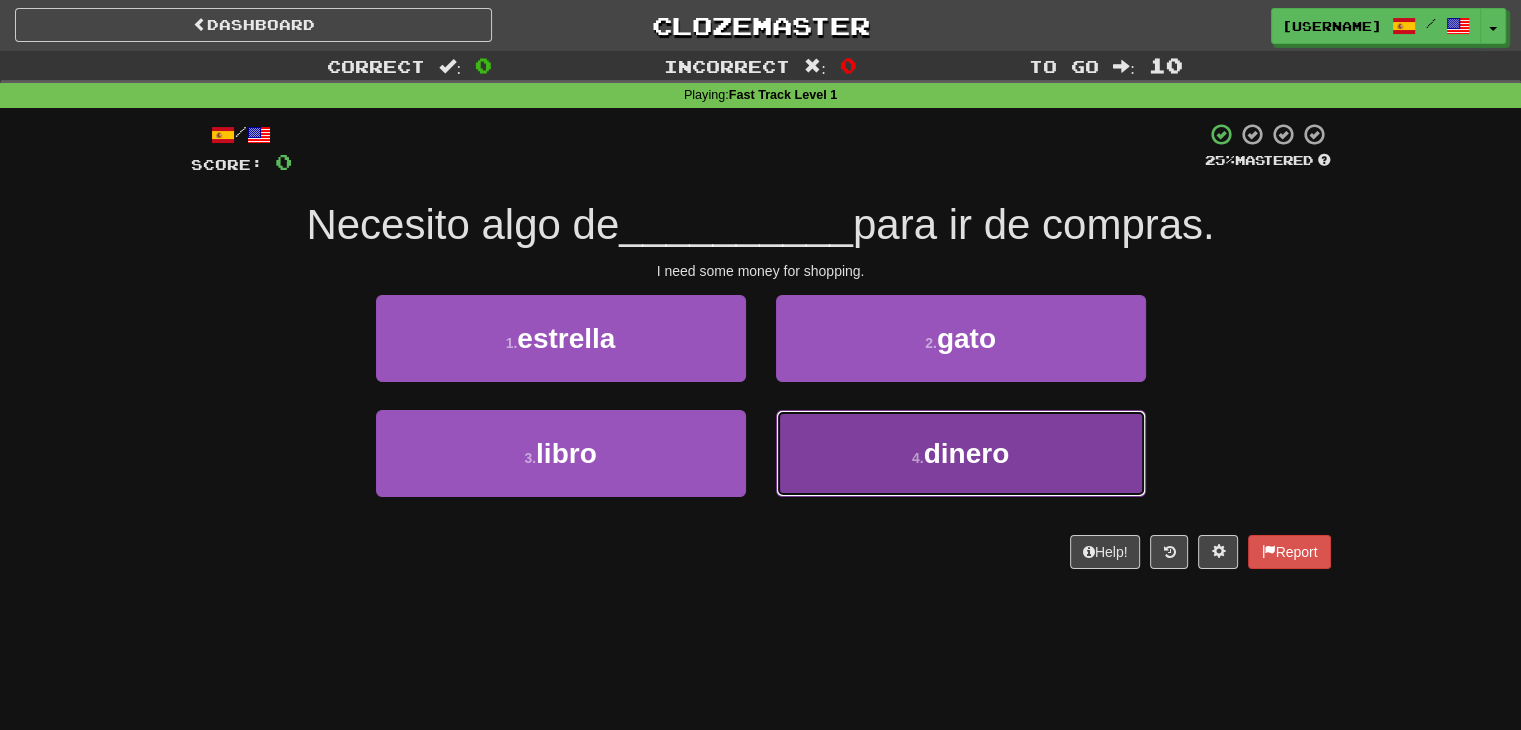 click on "dinero" at bounding box center [967, 453] 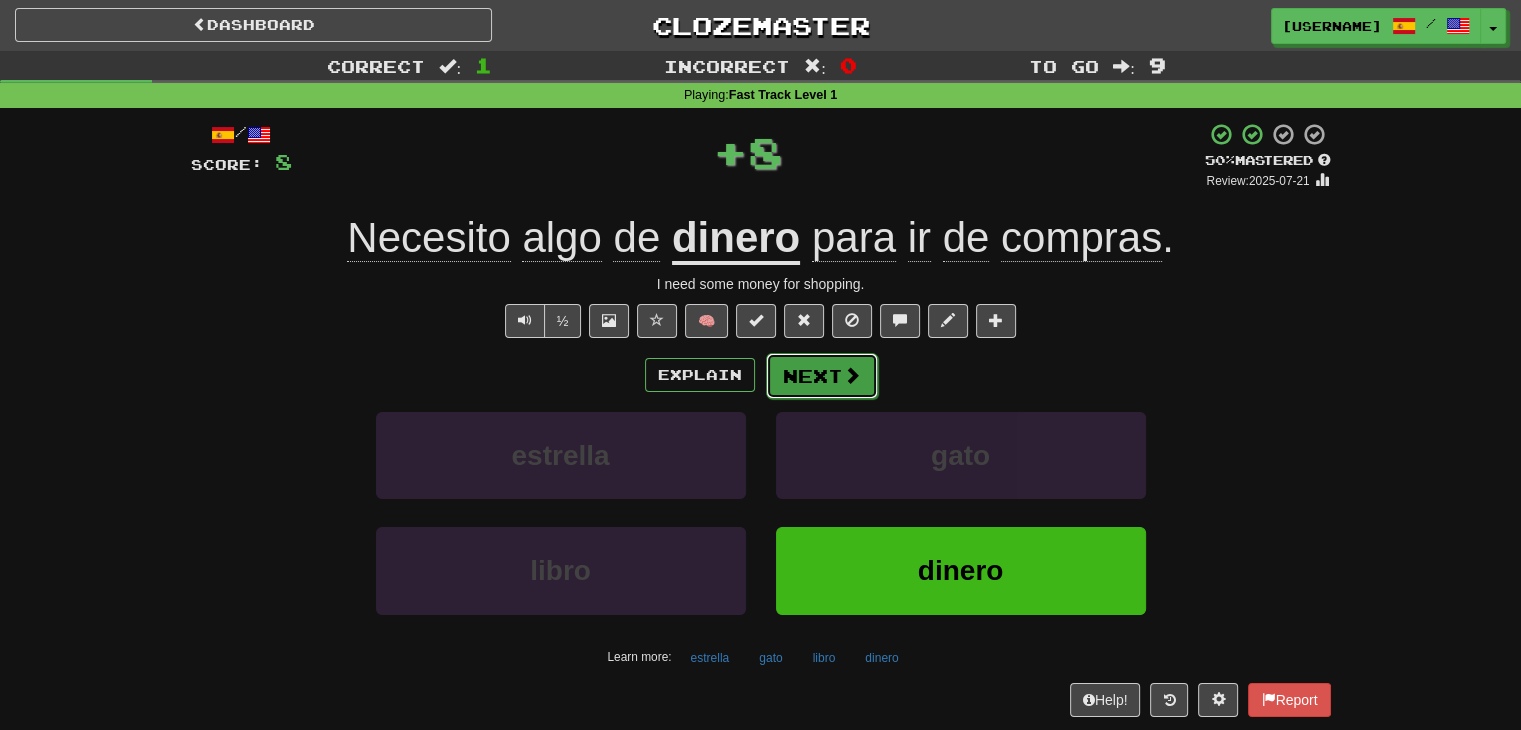 click on "Next" at bounding box center [822, 376] 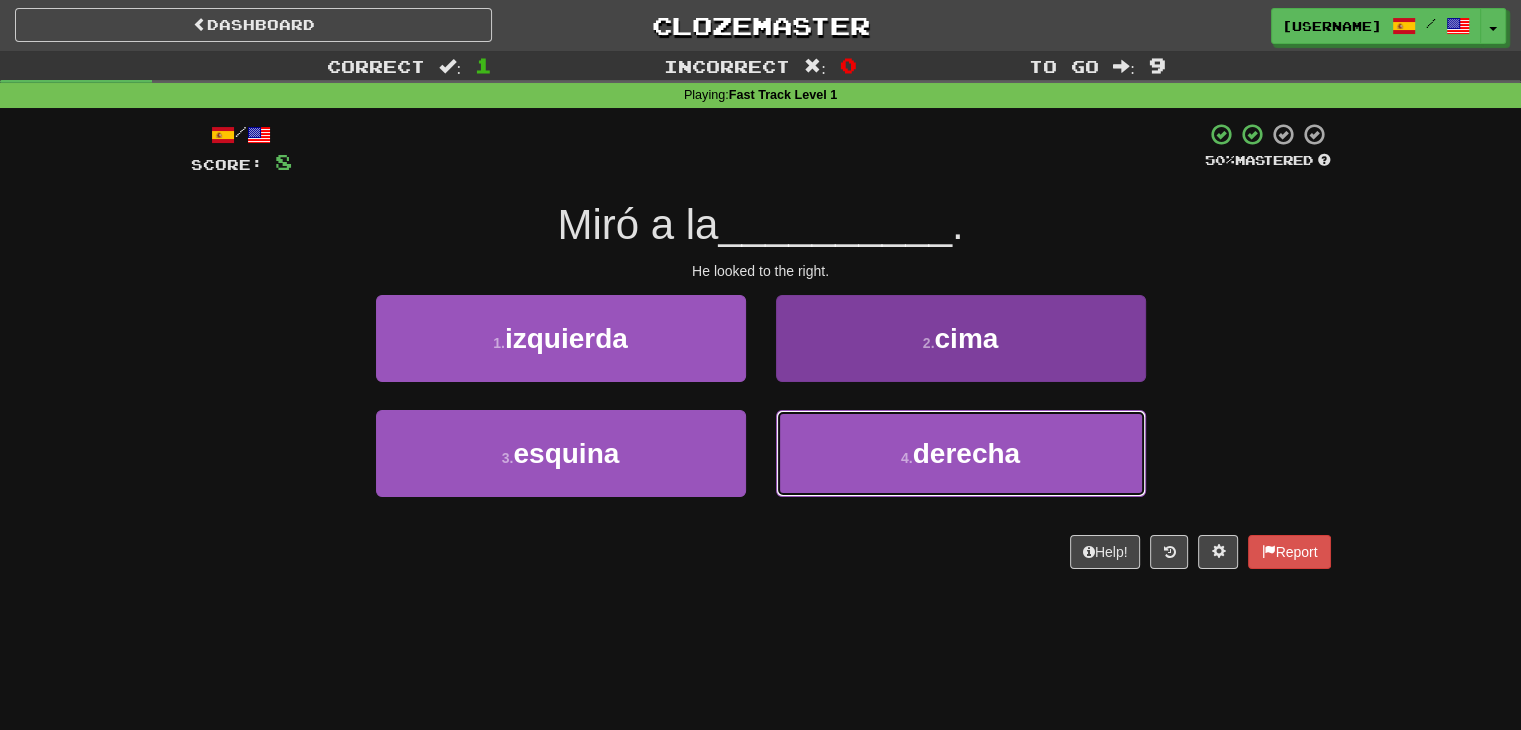 drag, startPoint x: 896, startPoint y: 437, endPoint x: 886, endPoint y: 436, distance: 10.049875 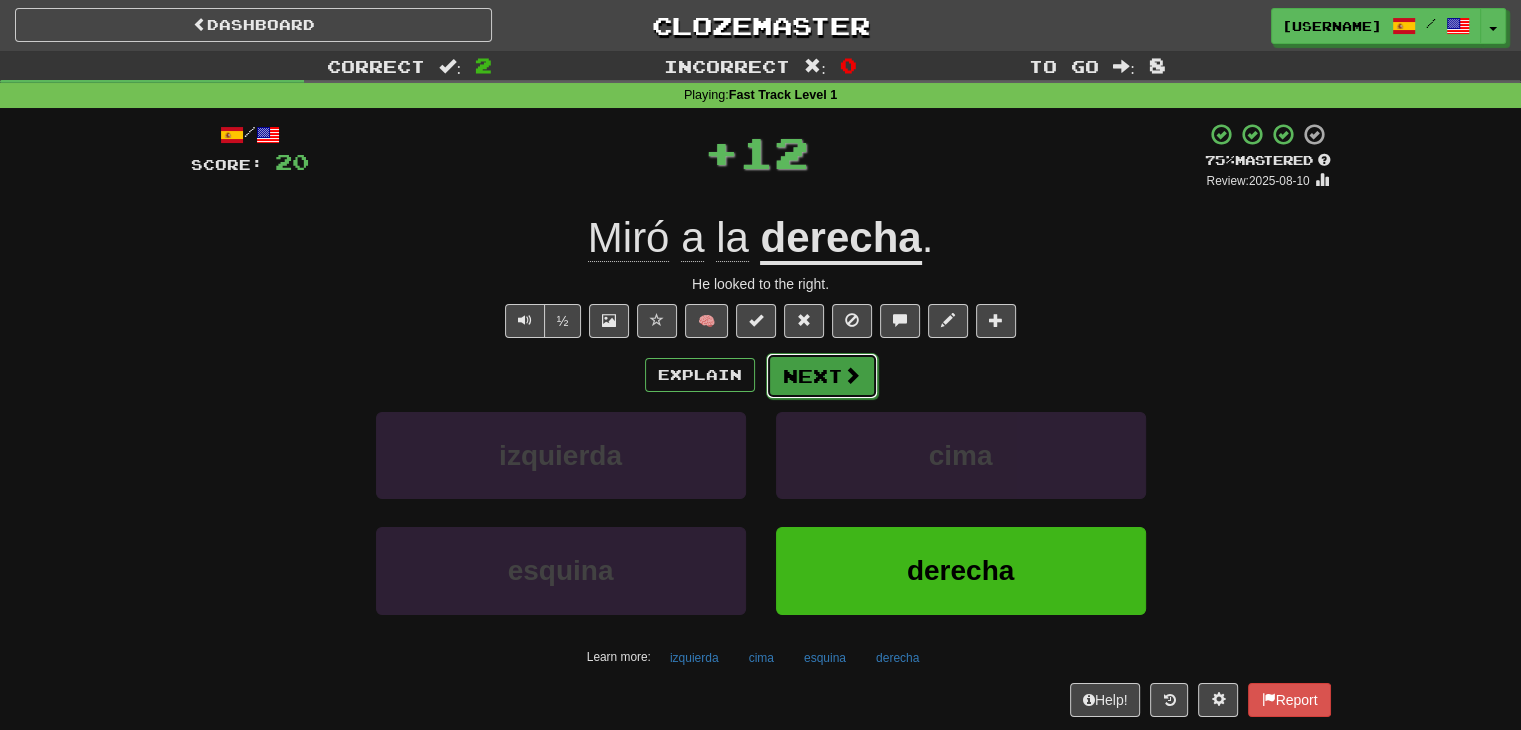 click on "Next" at bounding box center [822, 376] 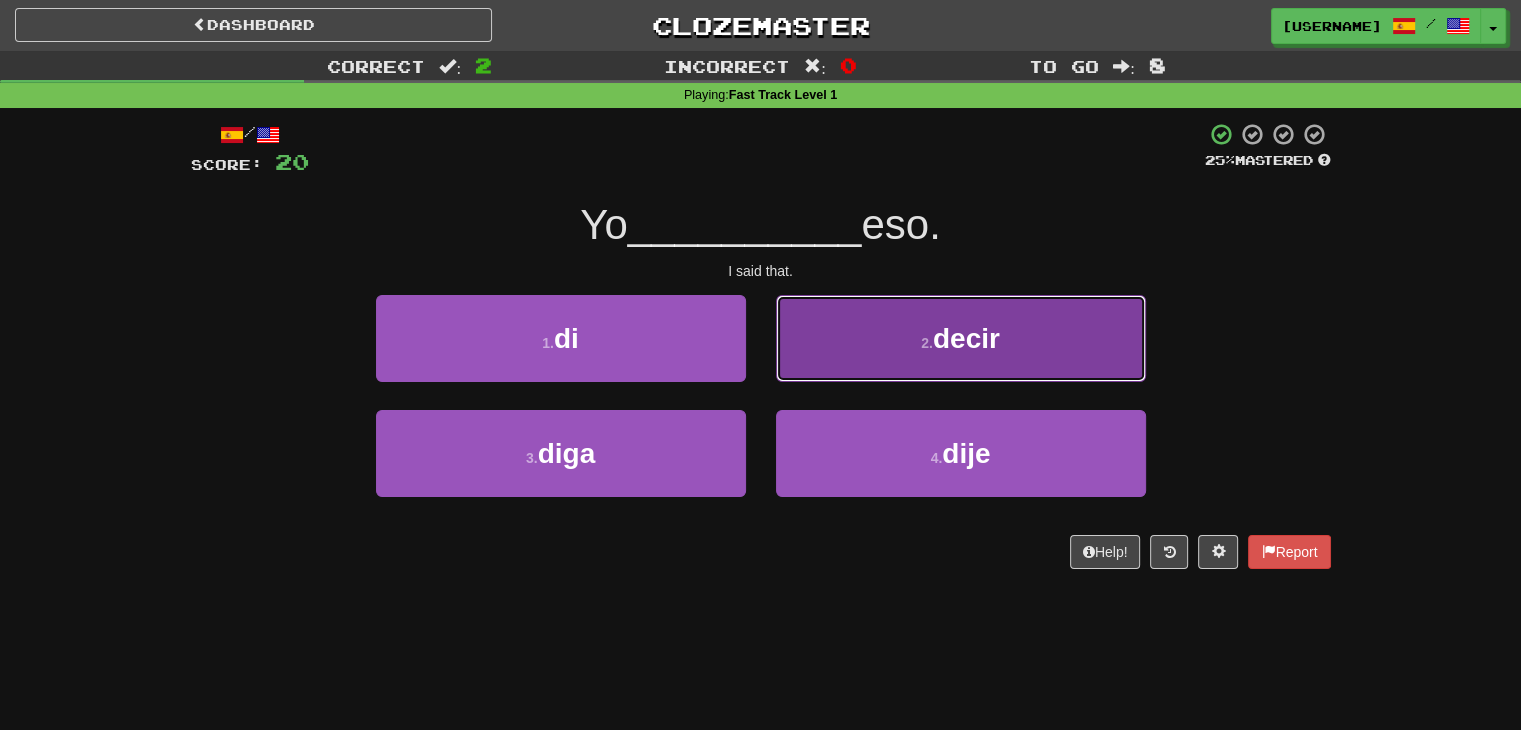 click on "2 .  decir" at bounding box center [961, 338] 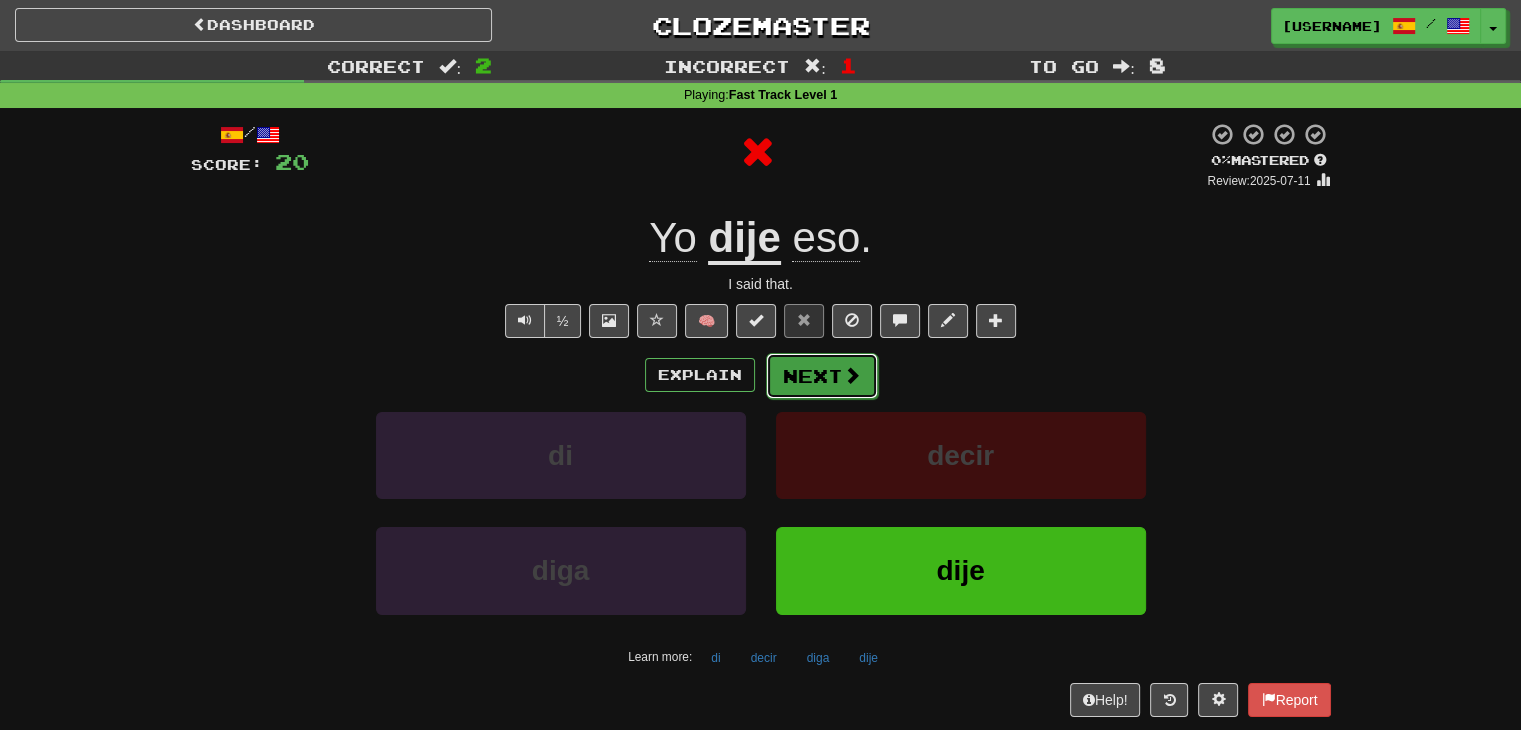 click on "Next" at bounding box center [822, 376] 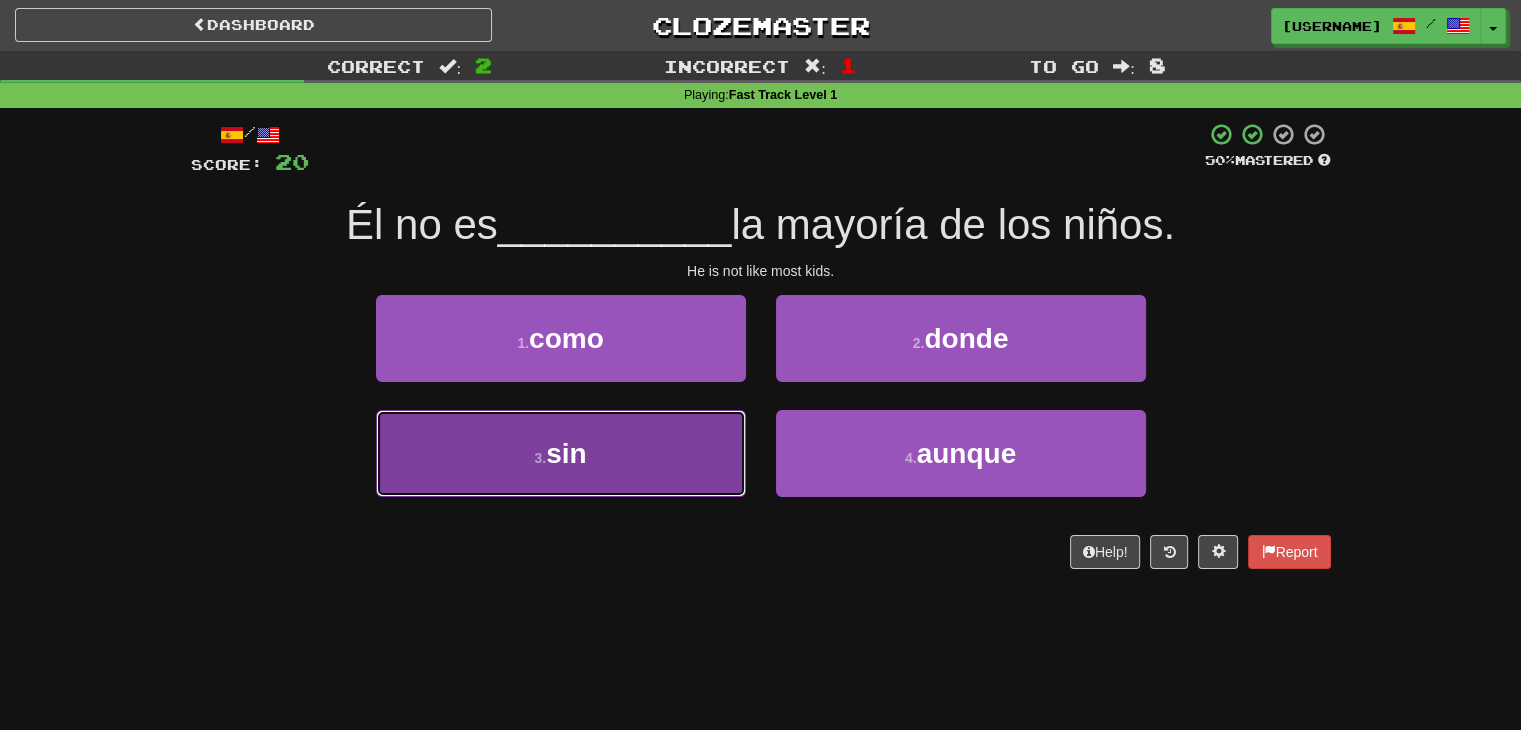 click on "3 .  sin" at bounding box center (561, 453) 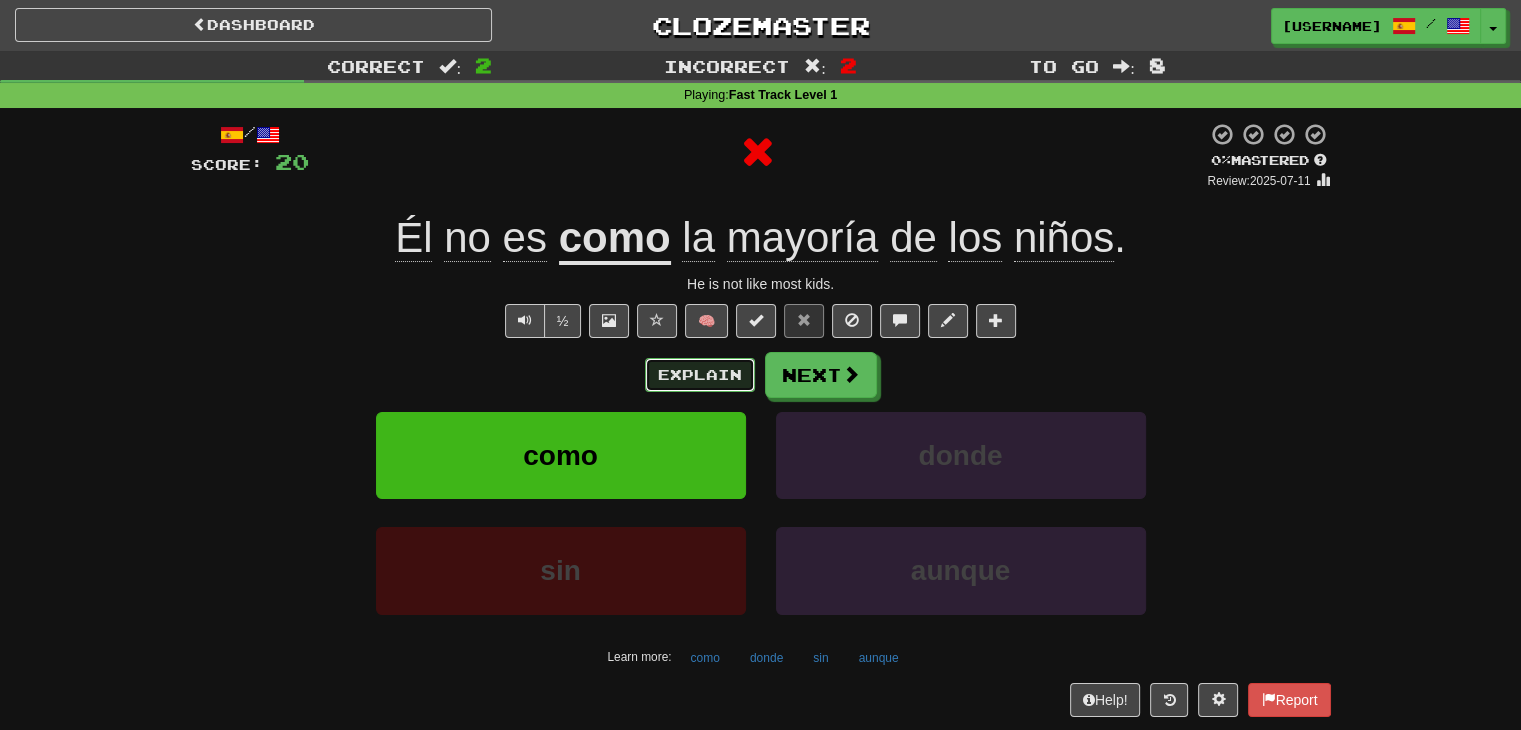 click on "Explain" at bounding box center (700, 375) 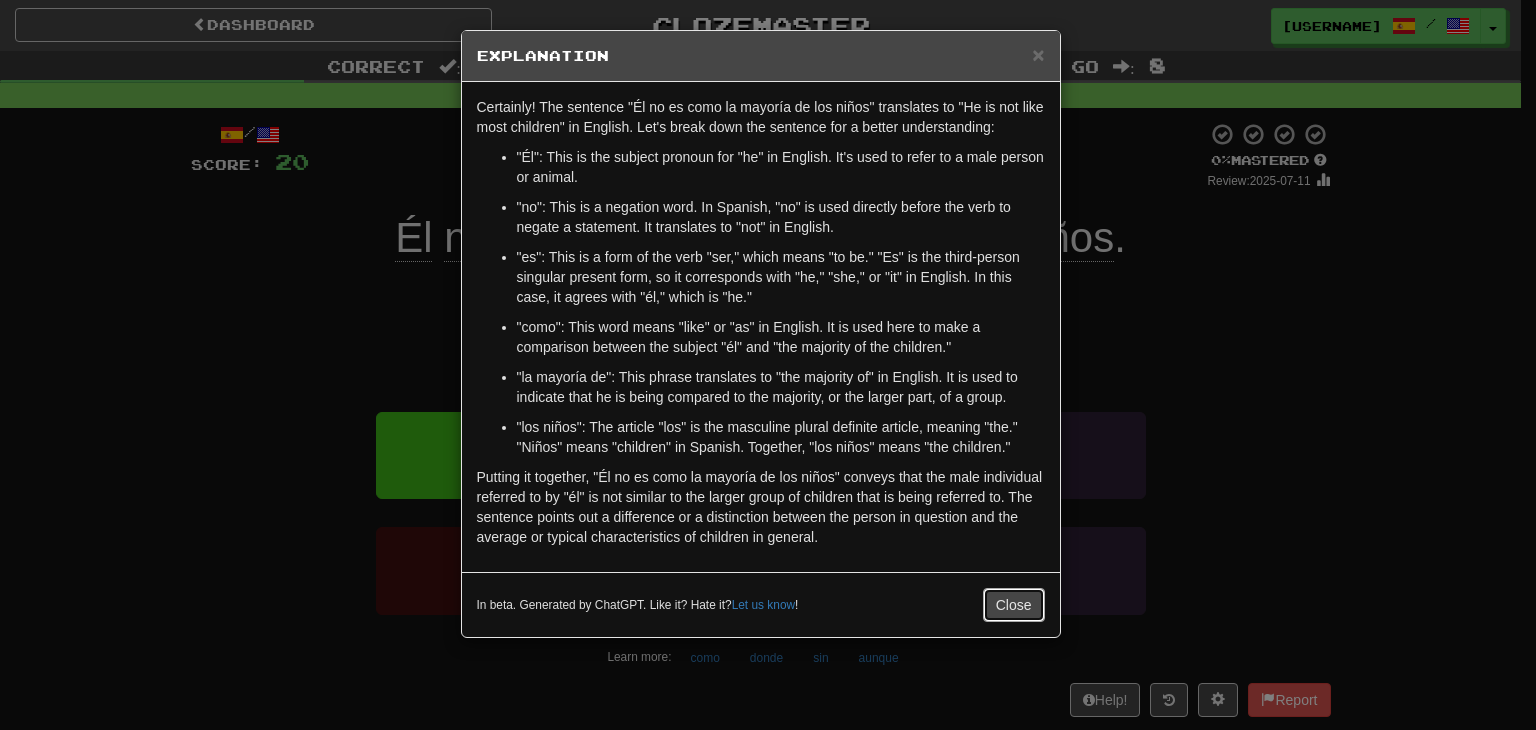 click on "Close" at bounding box center [1014, 605] 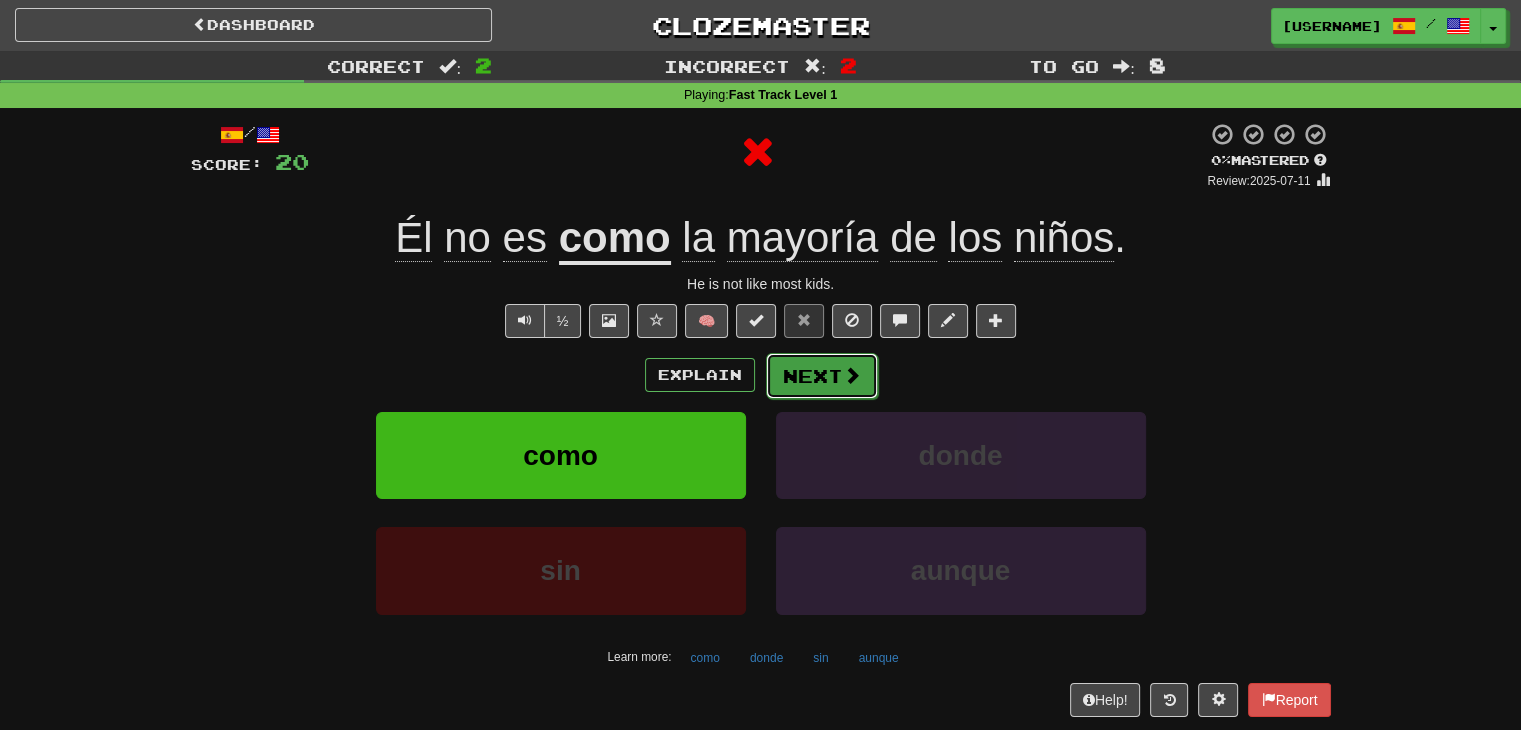 click on "Next" at bounding box center (822, 376) 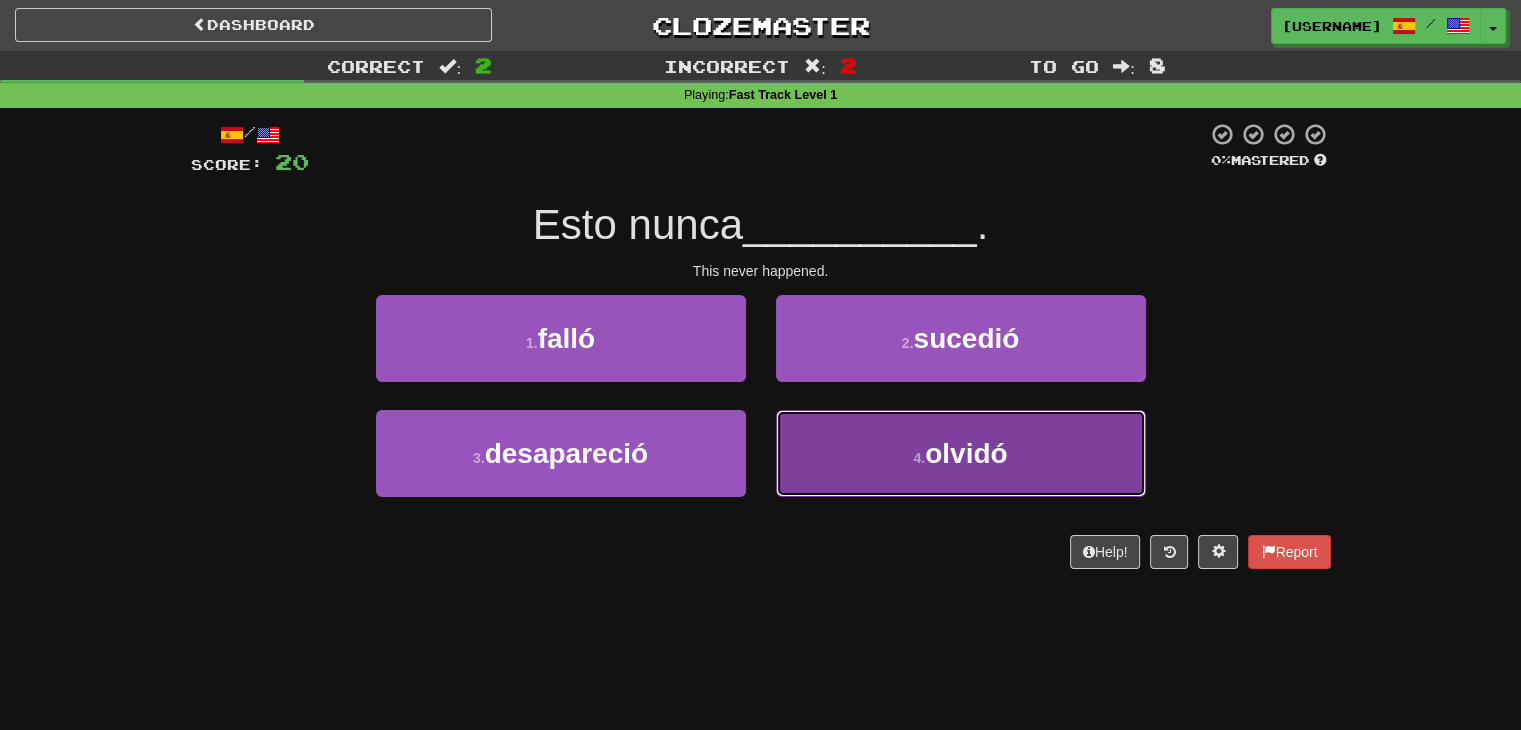 click on "4 .  olvidó" at bounding box center (961, 453) 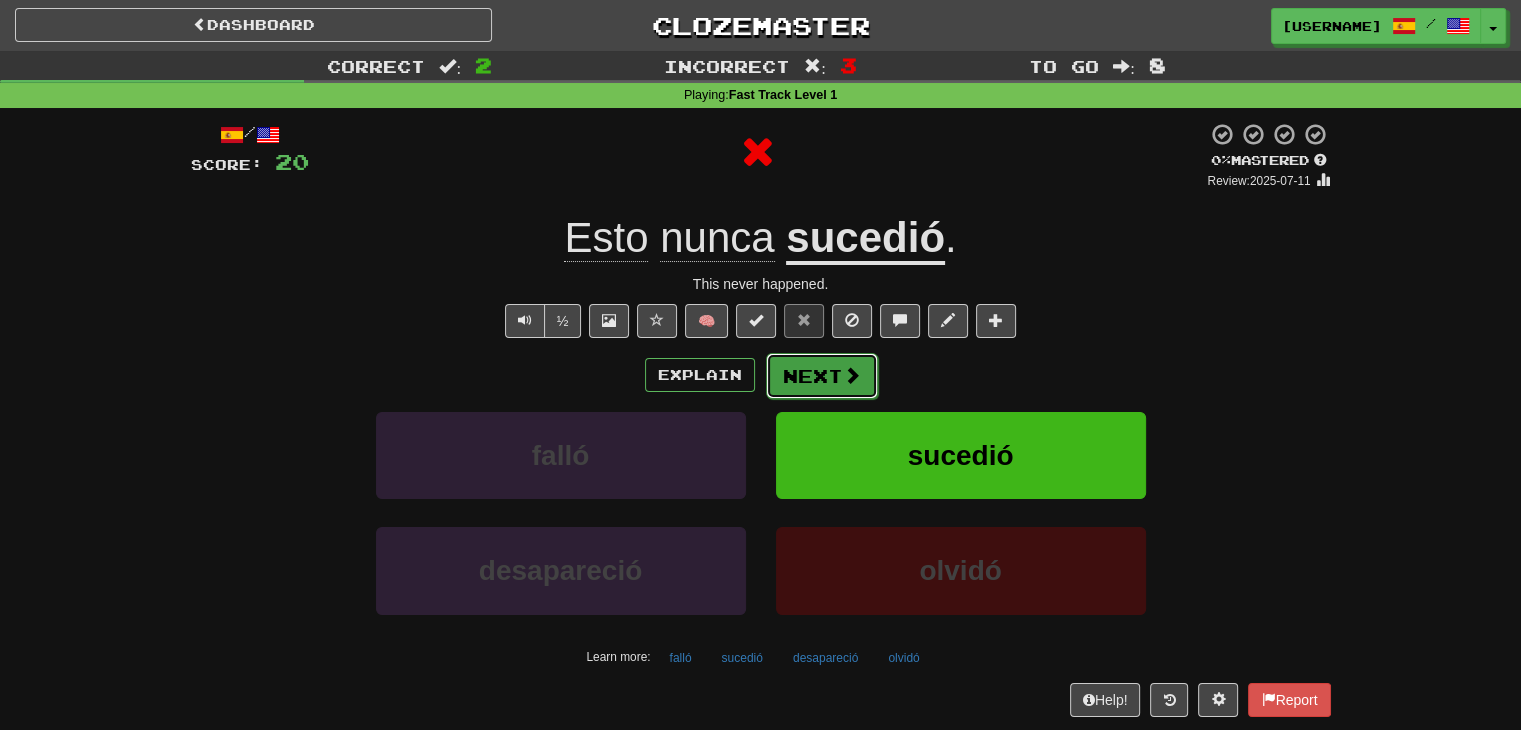 click on "Next" at bounding box center (822, 376) 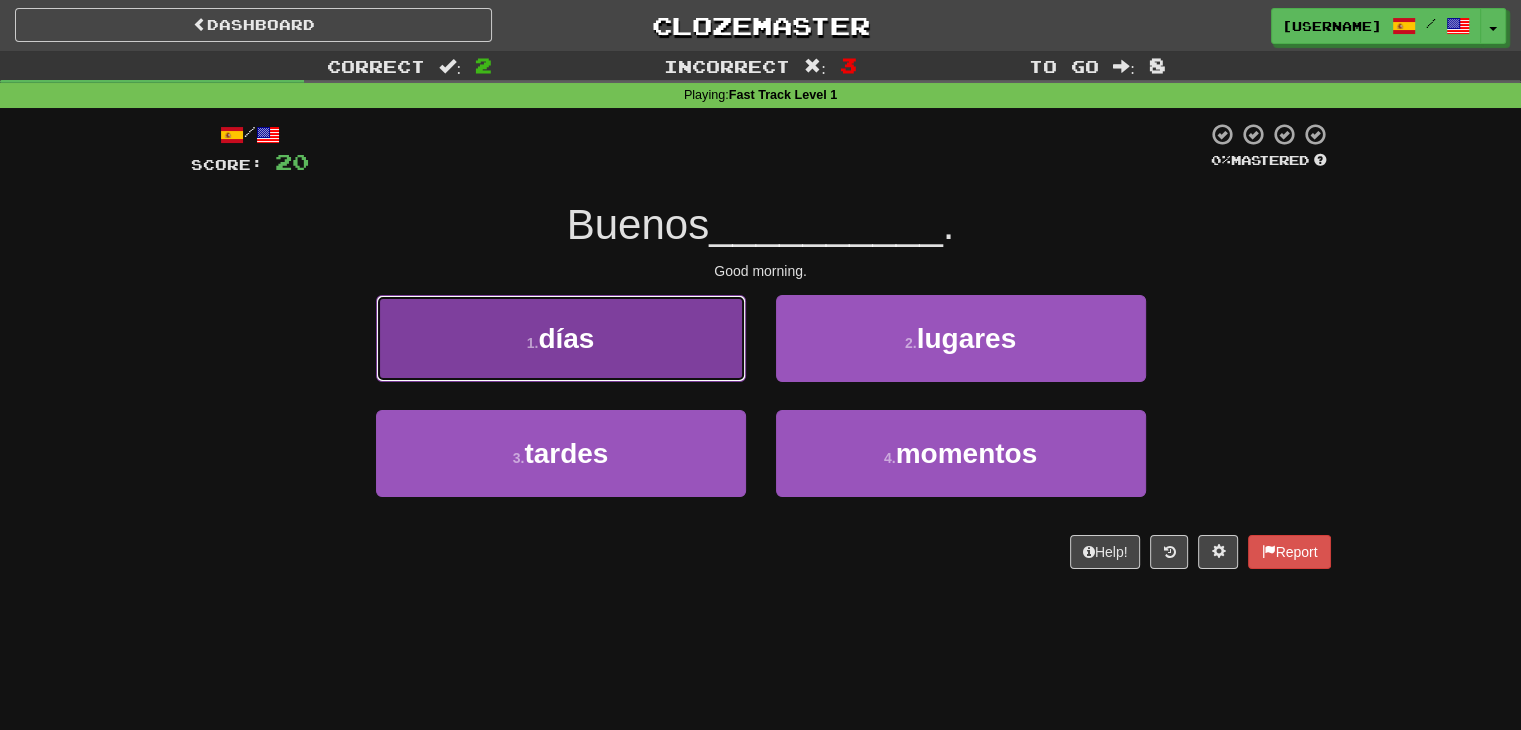 click on "1 .  días" at bounding box center [561, 338] 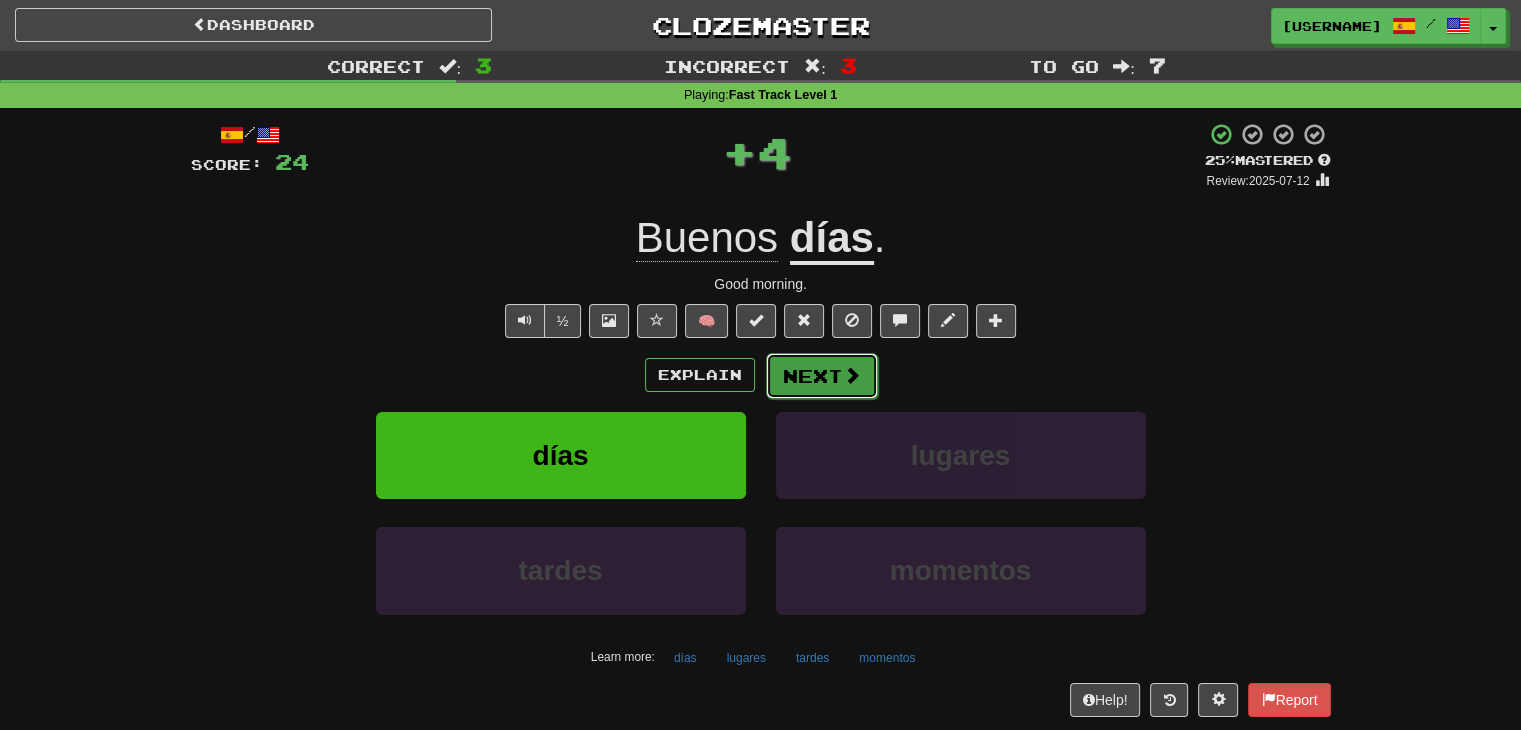 click on "Next" at bounding box center (822, 376) 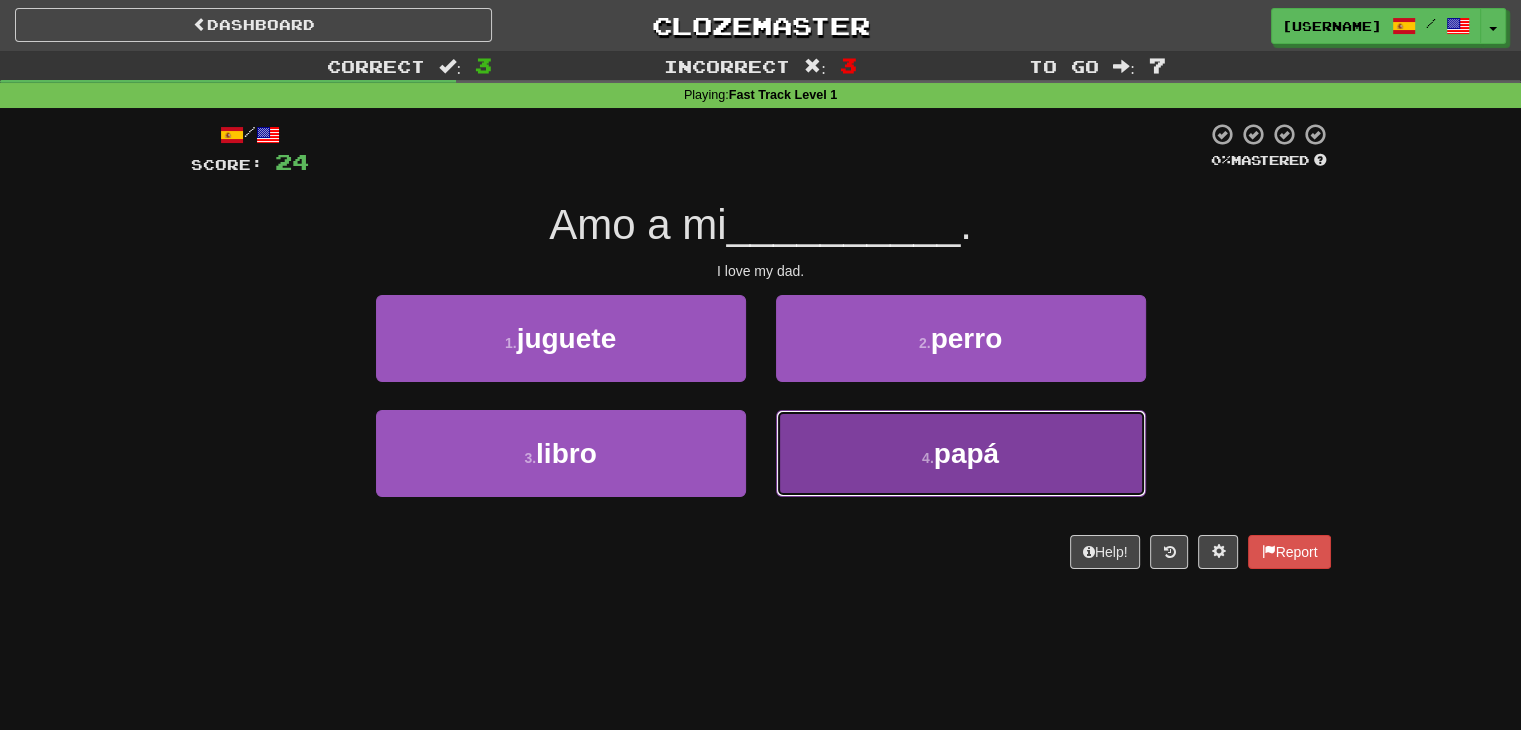 click on "4 .  papá" at bounding box center [961, 453] 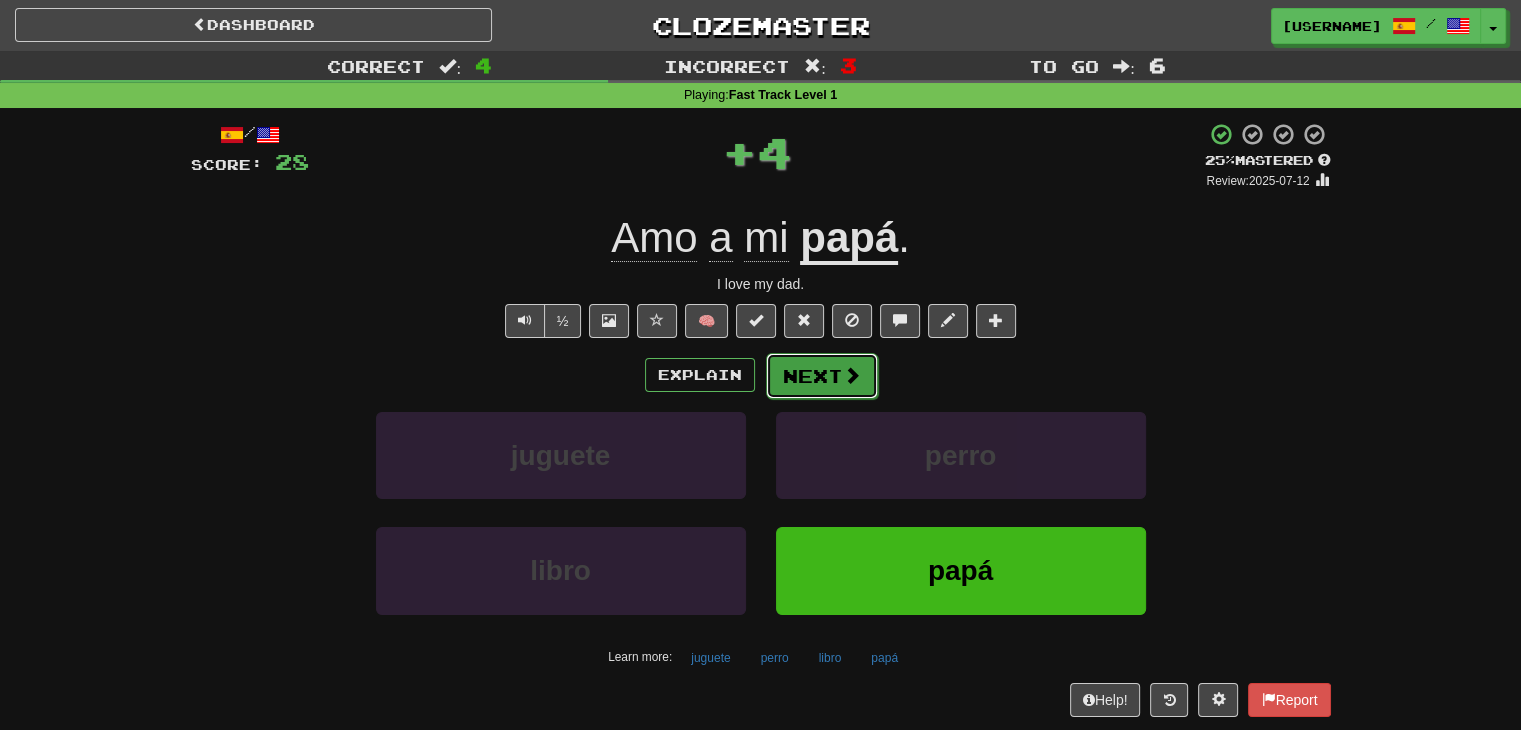 click on "Next" at bounding box center (822, 376) 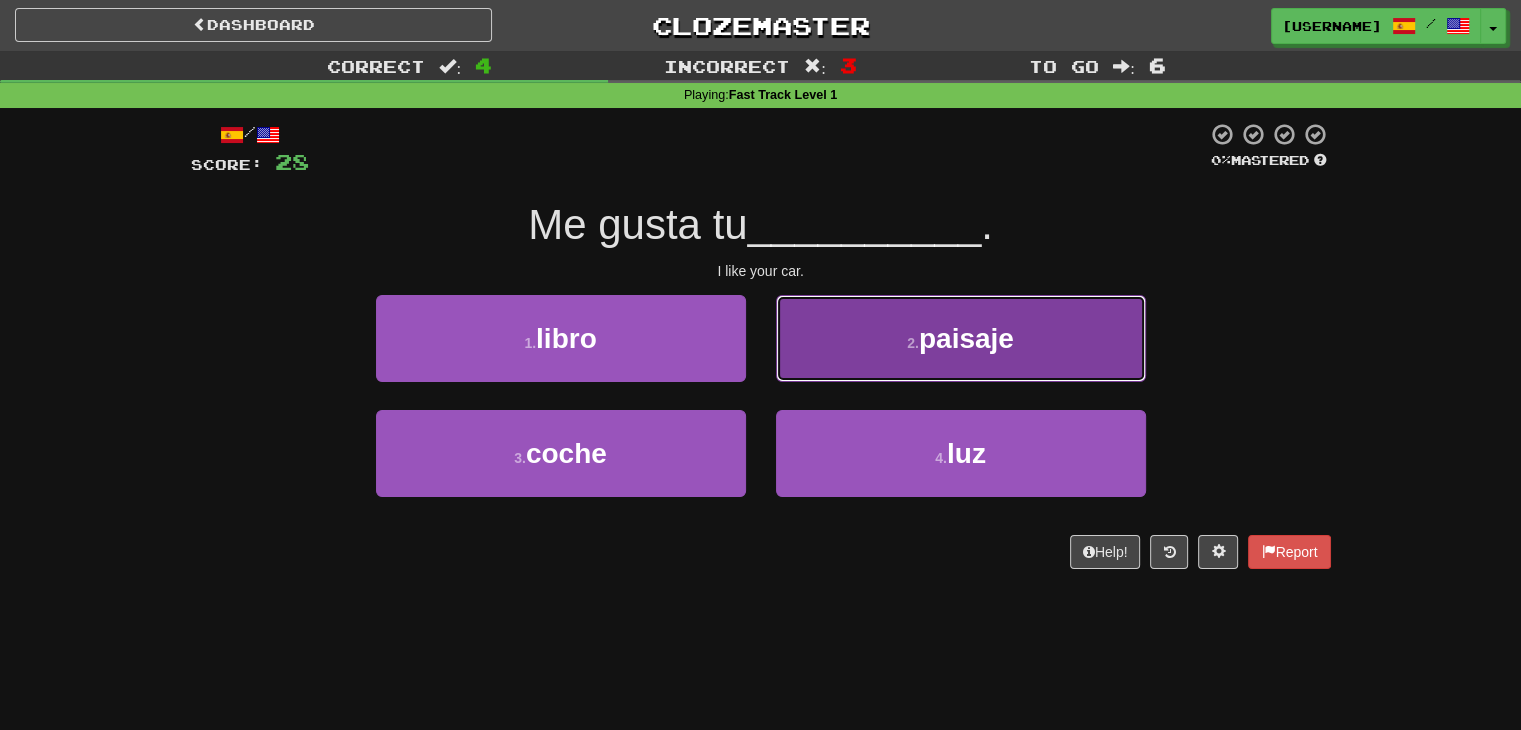 click on "2 .  paisaje" at bounding box center [961, 338] 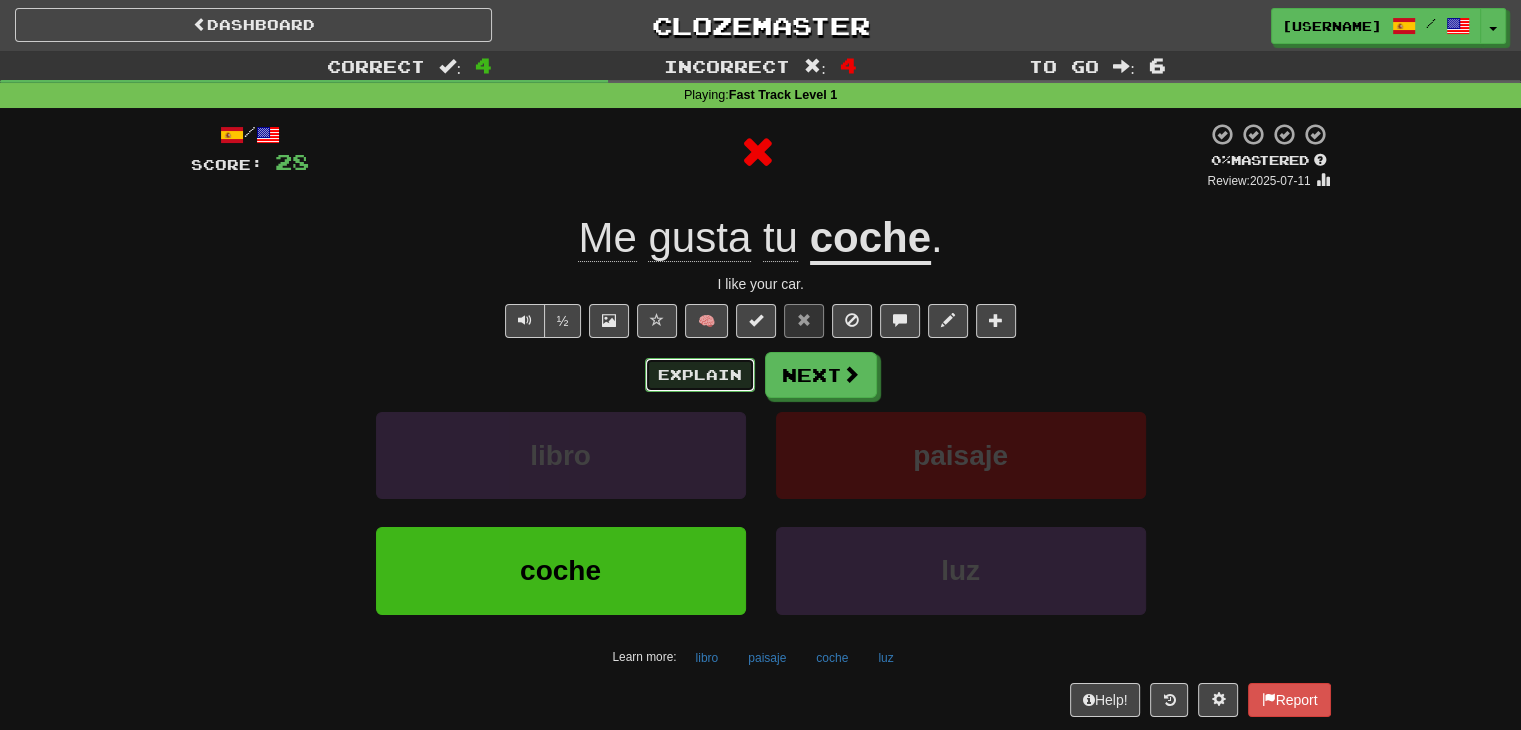 click on "Explain" at bounding box center (700, 375) 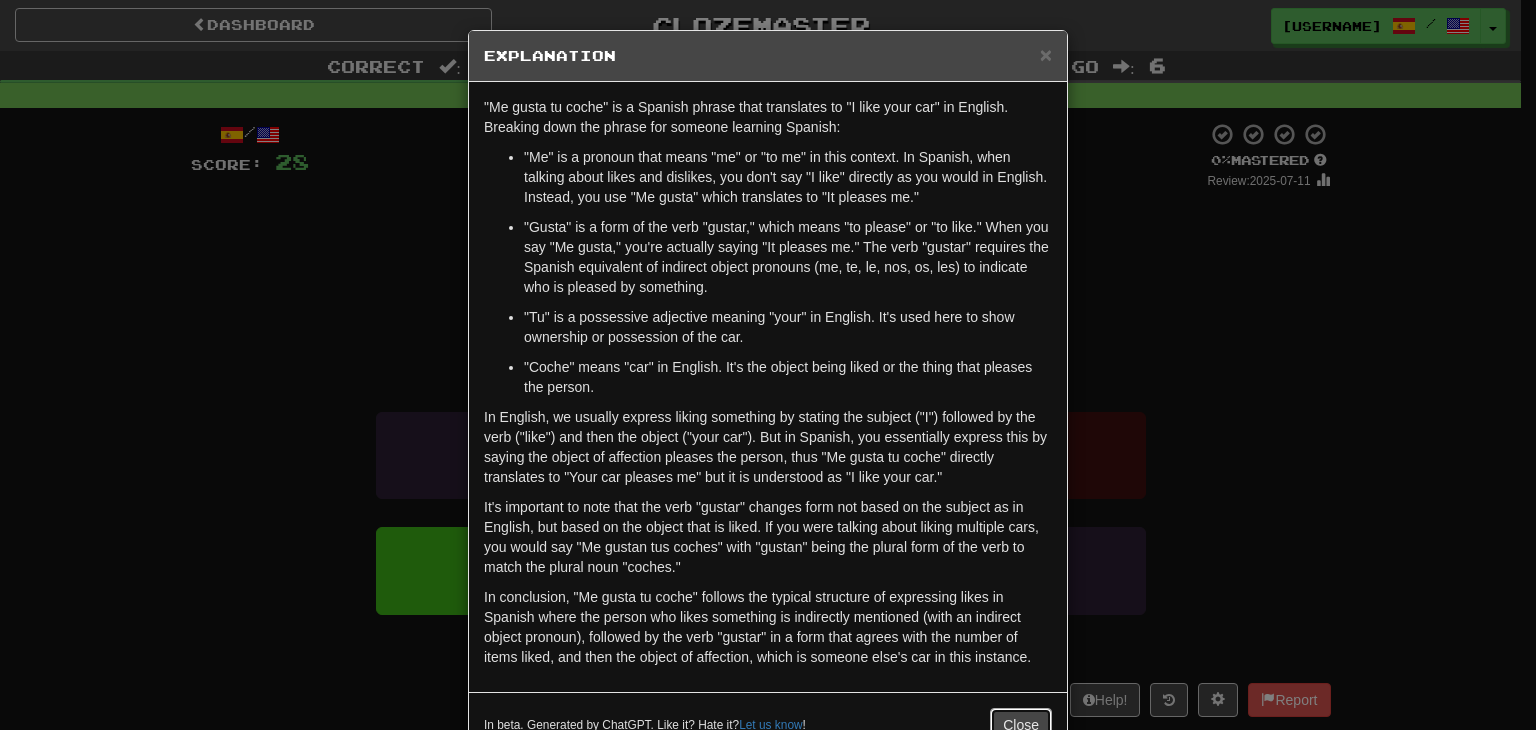 click on "Close" at bounding box center (1021, 725) 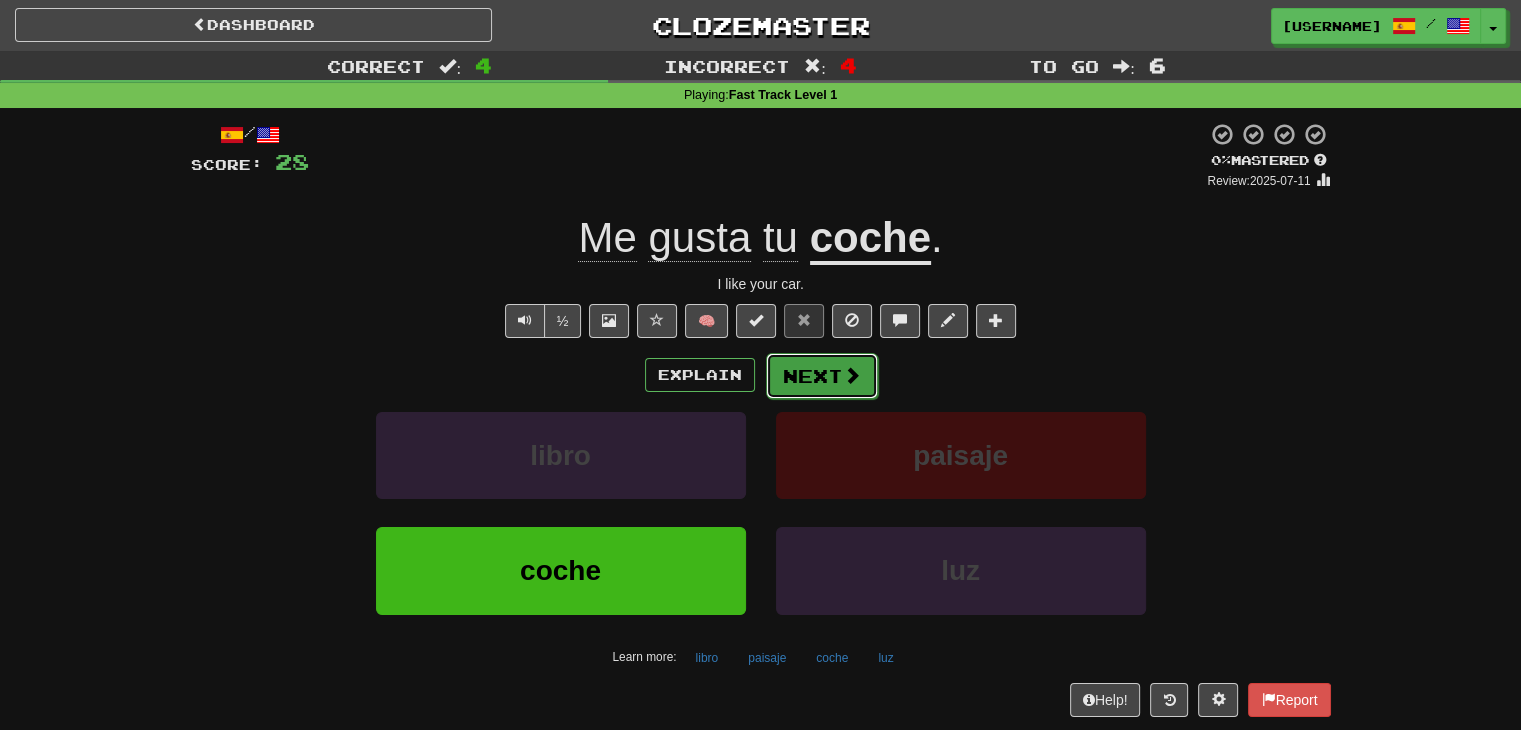 click on "Next" at bounding box center (822, 376) 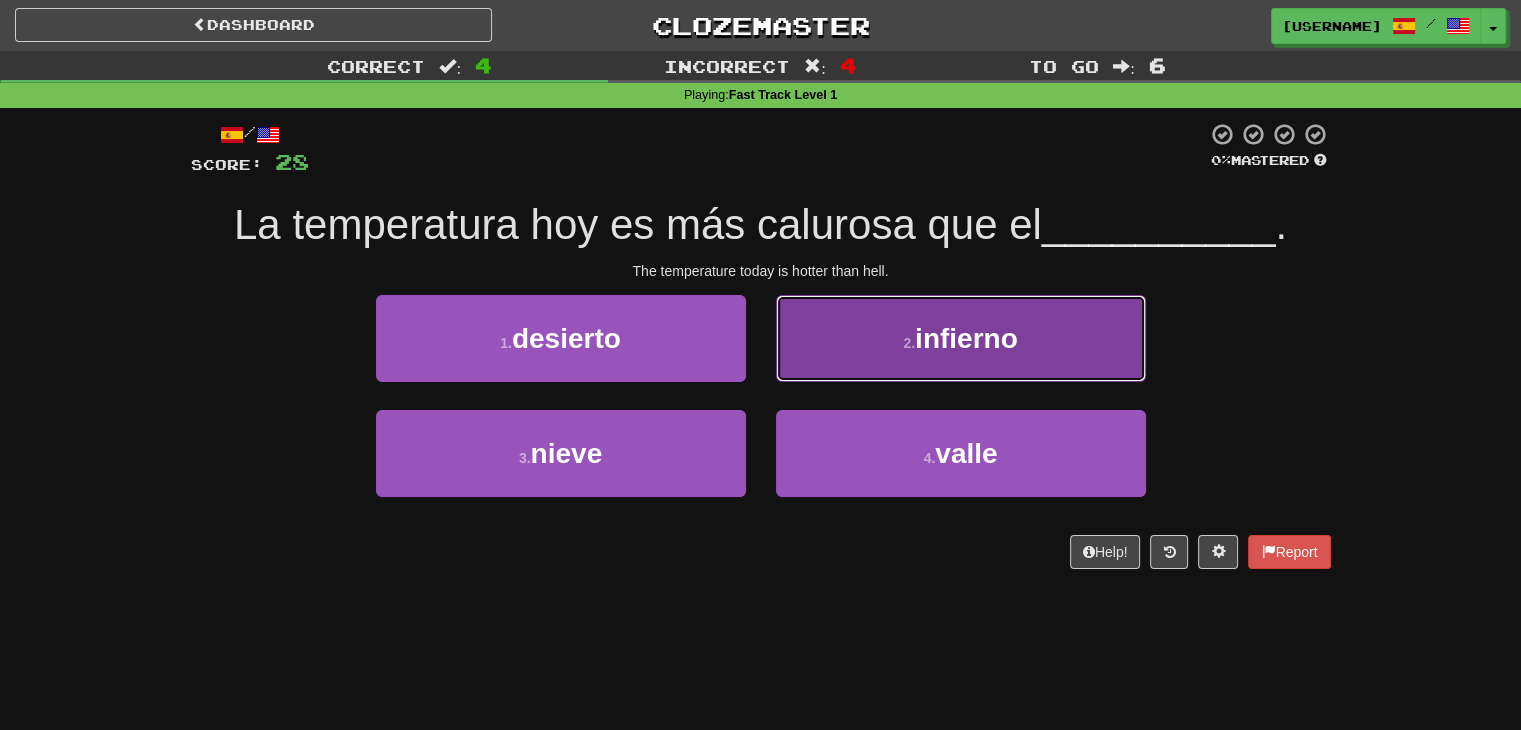 click on "2 .  infierno" at bounding box center [961, 338] 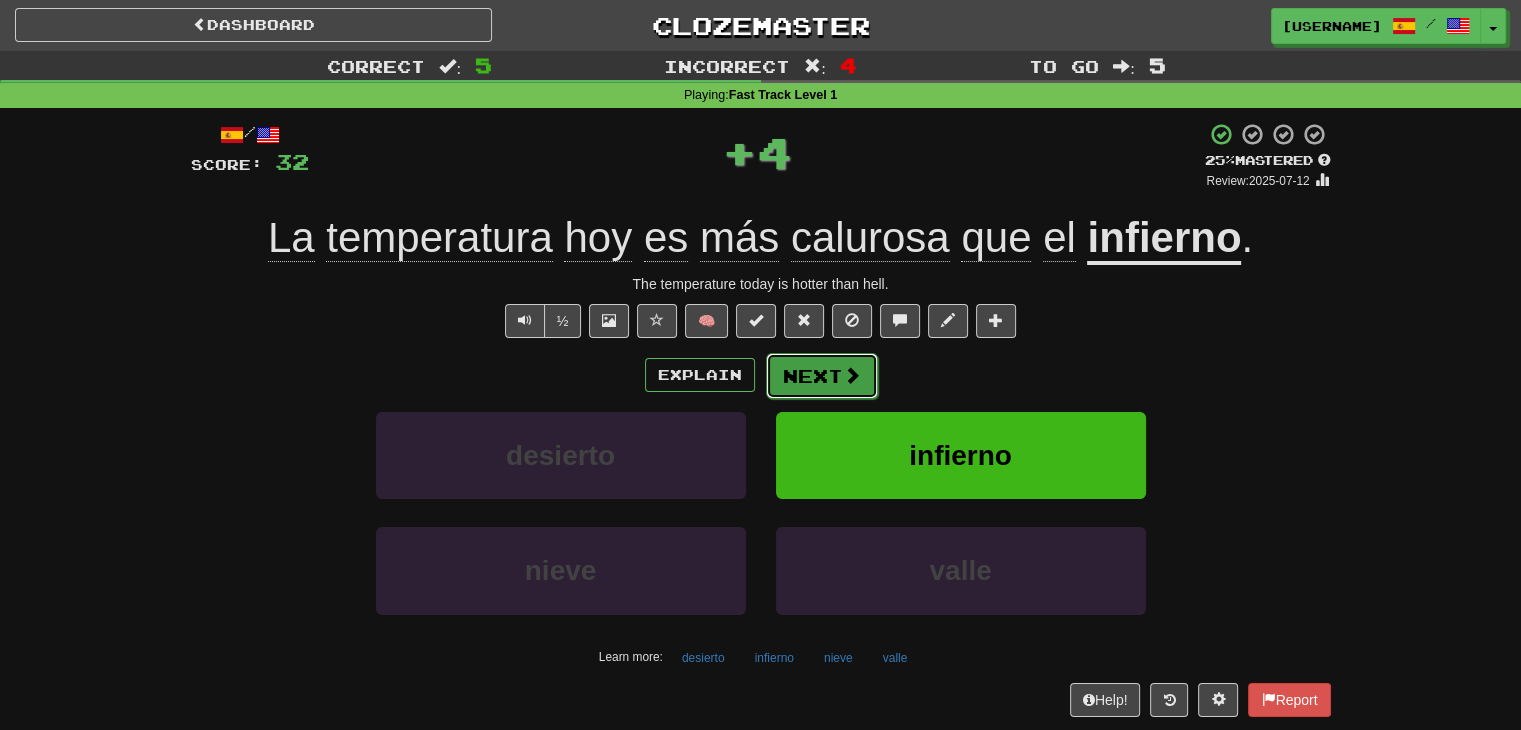 click at bounding box center [852, 375] 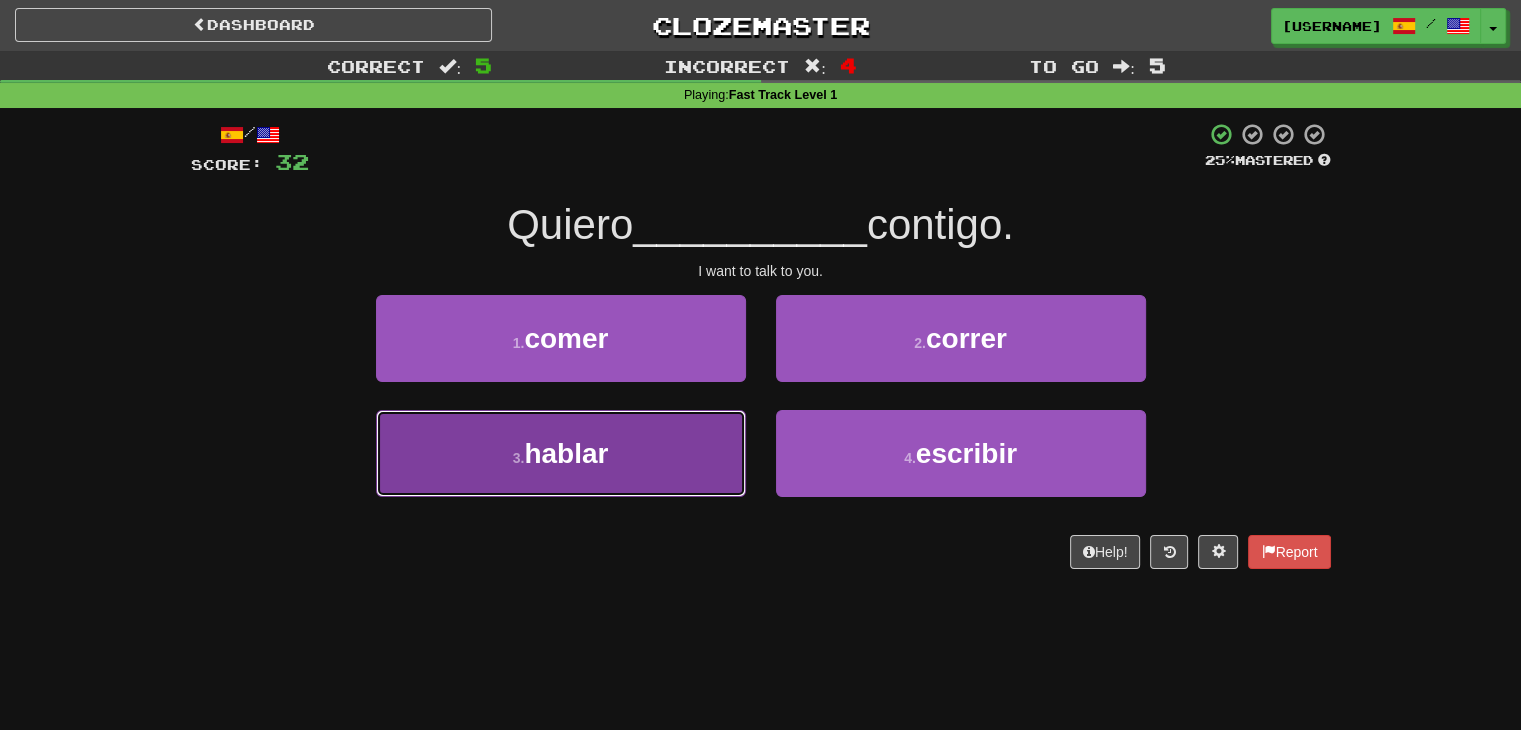 click on "3 .  hablar" at bounding box center (561, 453) 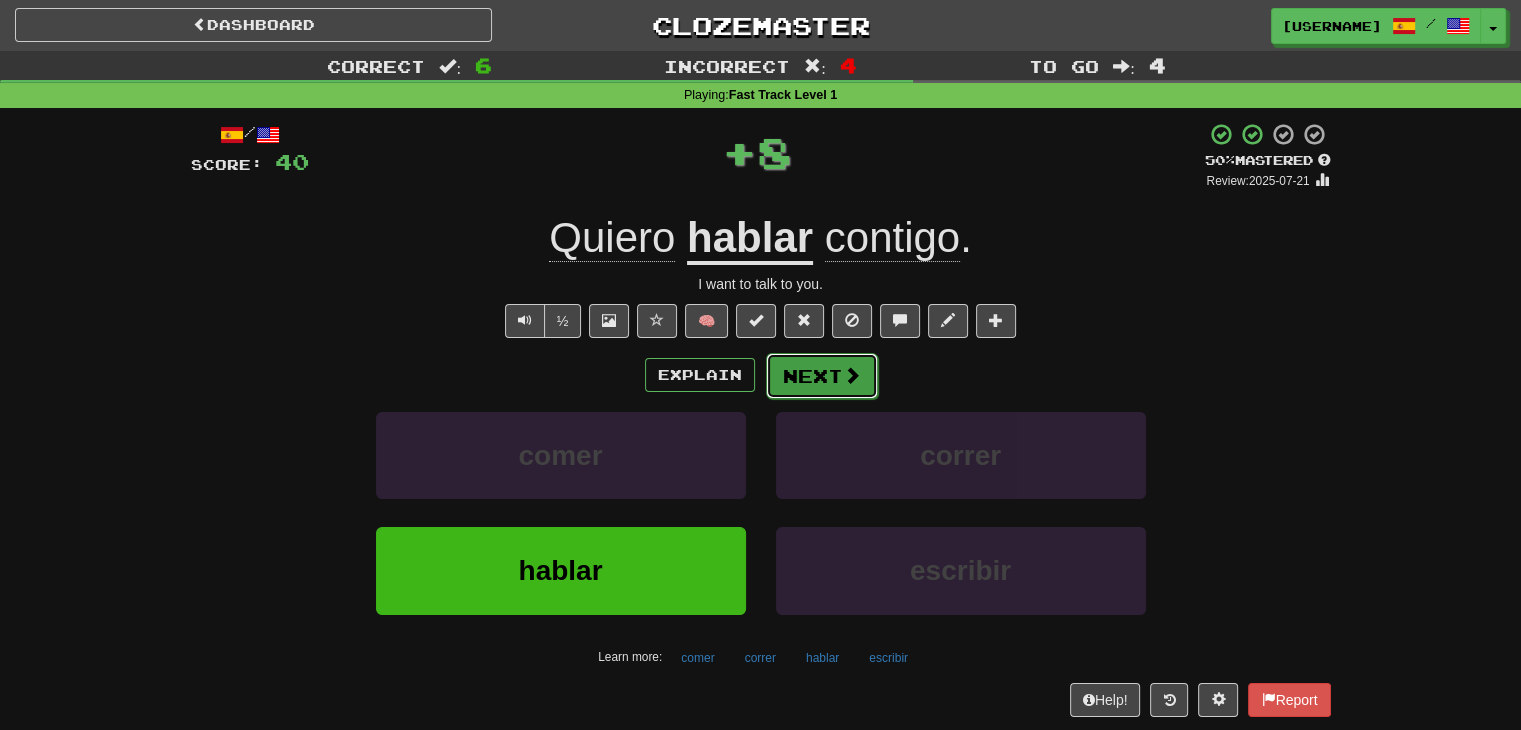 click on "Next" at bounding box center (822, 376) 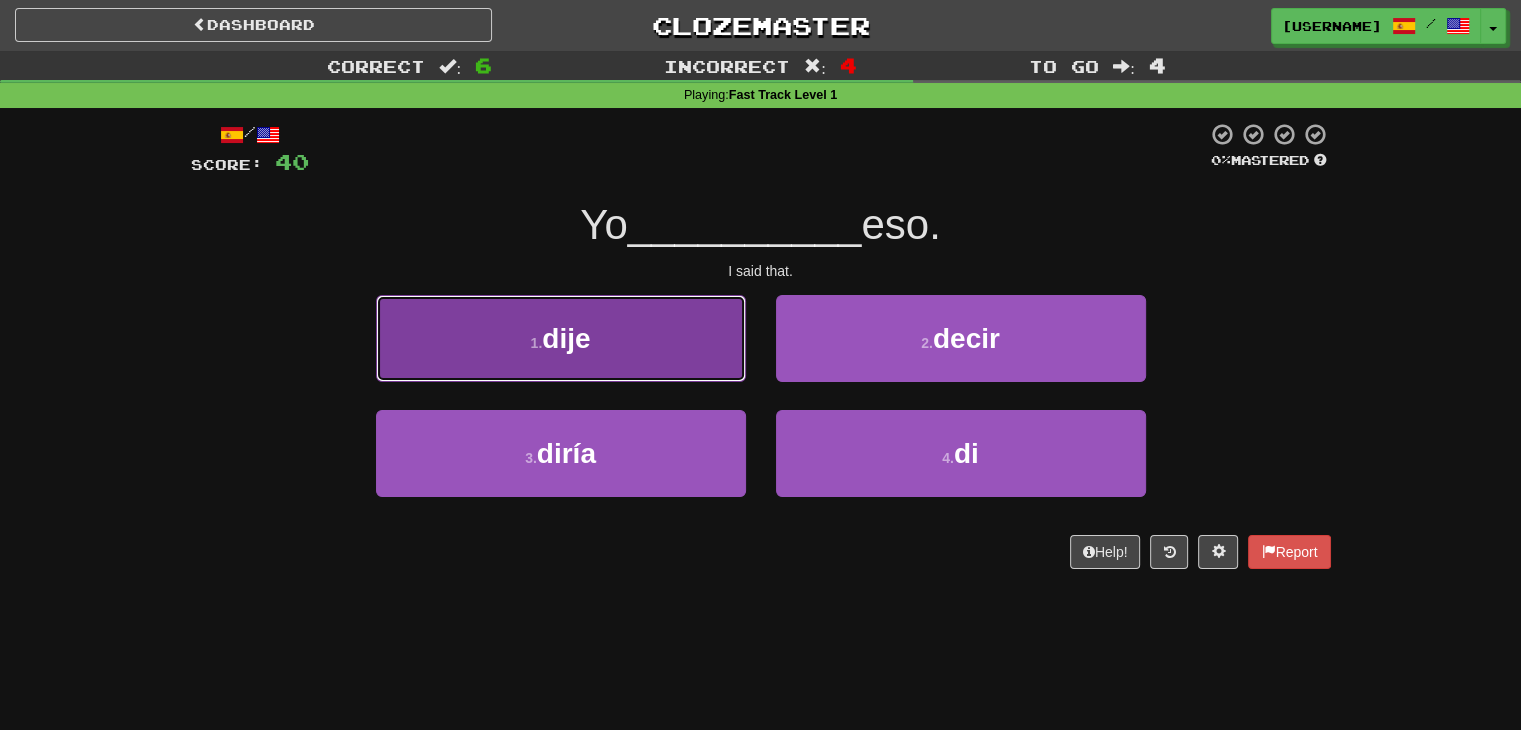click on "1 .  dije" at bounding box center [561, 338] 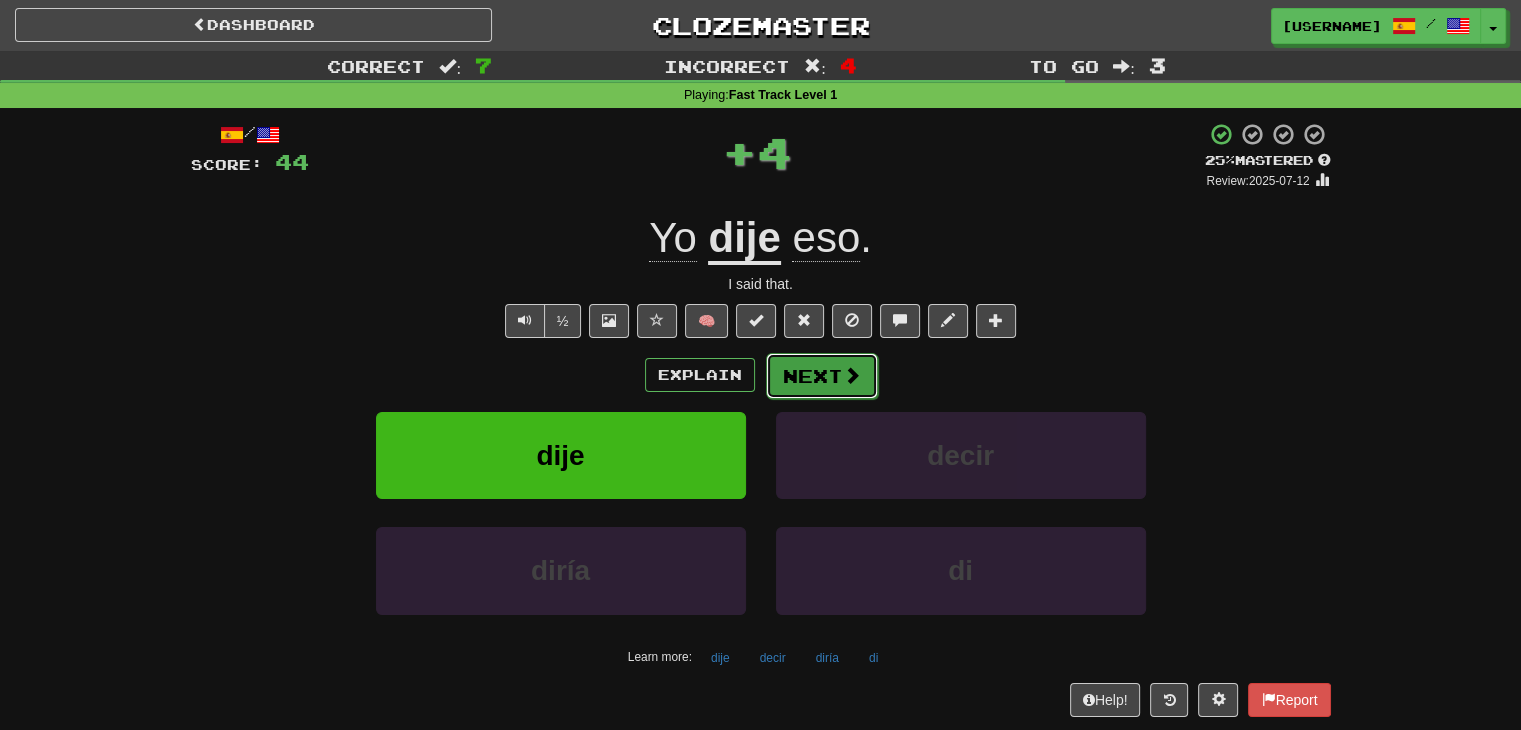 click on "Next" at bounding box center [822, 376] 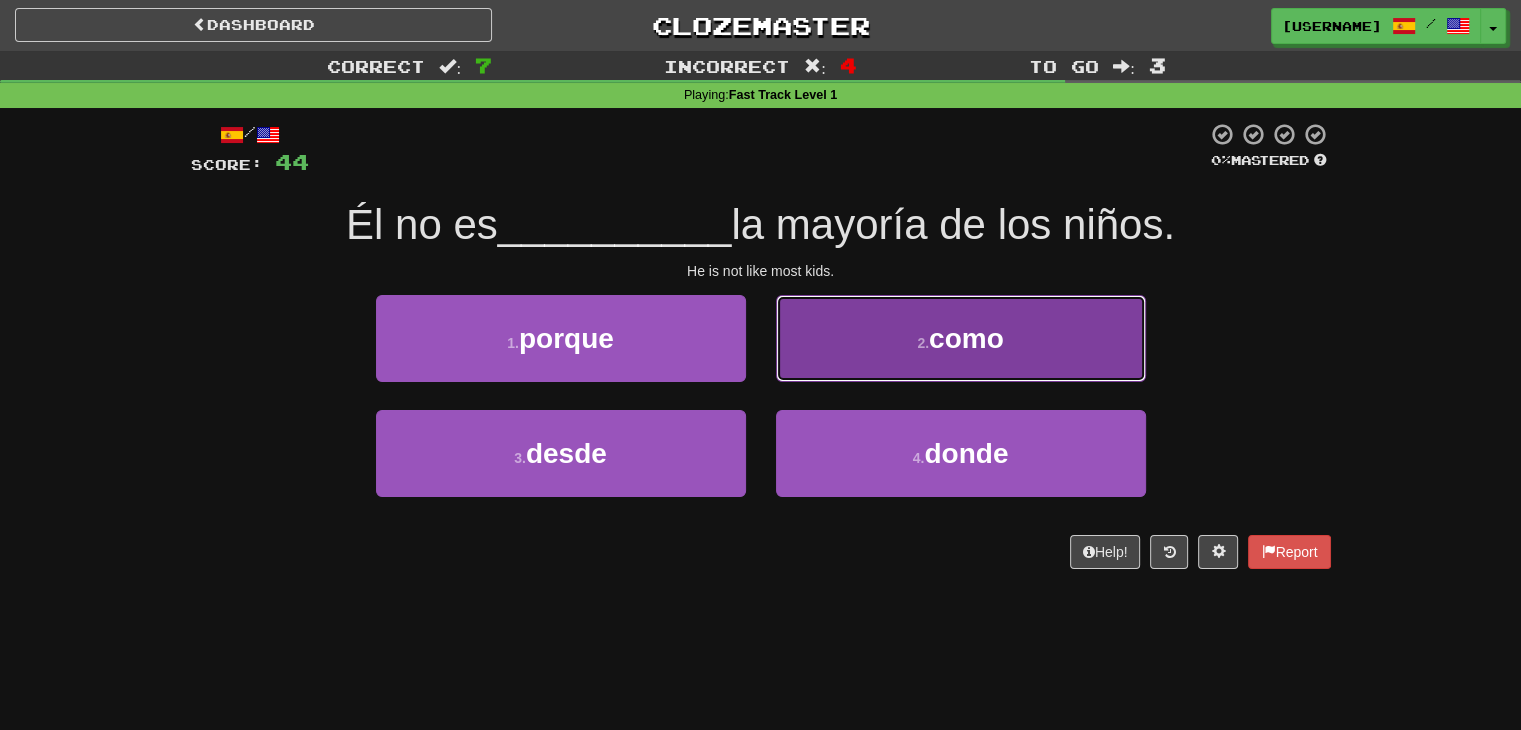 click on "2 .  como" at bounding box center (961, 338) 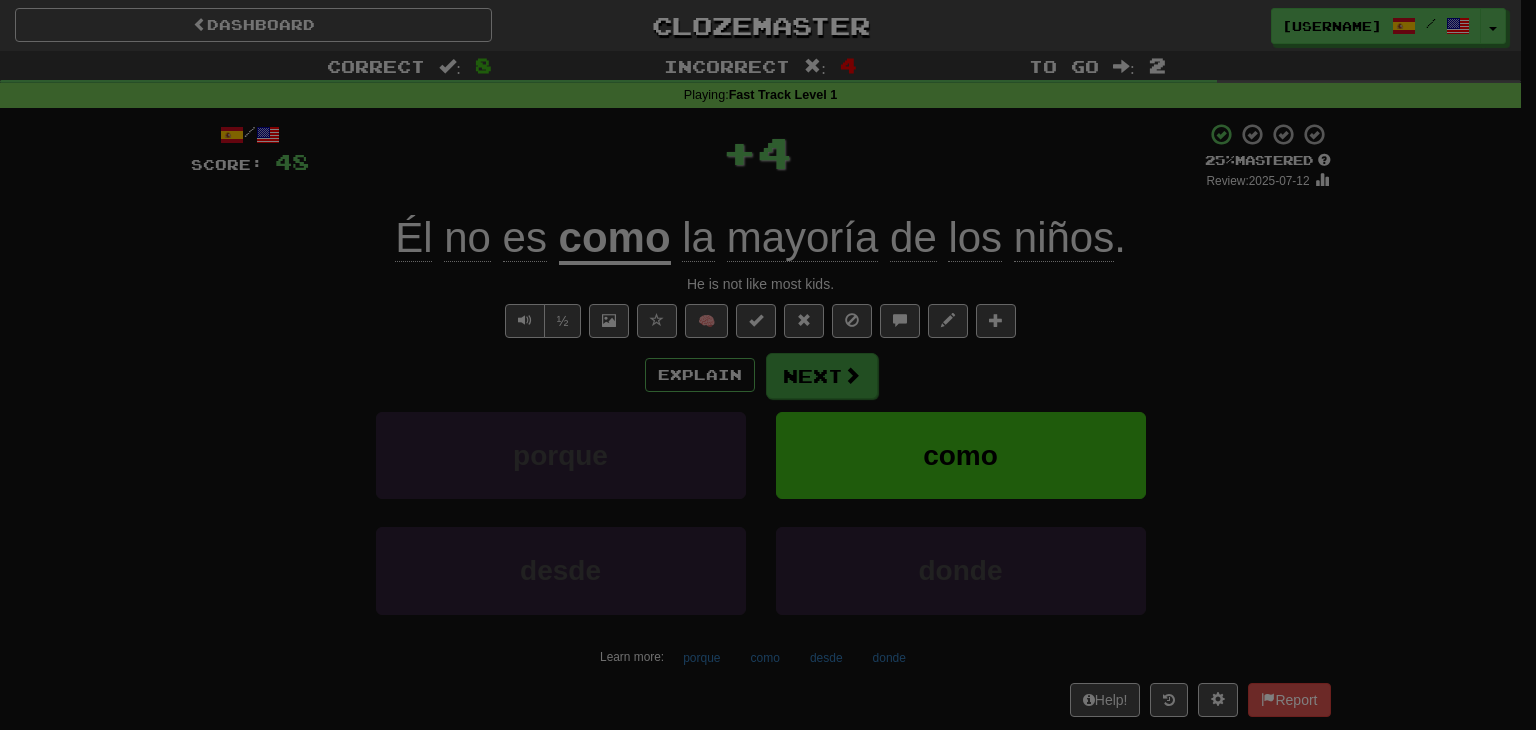click on "Dashboard
Clozemaster
[USERNAME]
/
Toggle Dropdown
Dashboard
Leaderboard
Activity Feed
Notifications
Profile
Discussions
Español
/
English
Streak:
5
Review:
20
Points Today: 0
Languages
Account
Logout
[USERNAME]
/
Toggle Dropdown
Dashboard
Leaderboard
Activity Feed
Notifications
Profile
Discussions
Español
/
English
Streak:
5
Review:
20
Points Today: 0
Languages
Account
Logout
clozemaster
Correct   :   8 Incorrect   :   4 To go   :   2 Playing :  Fast Track Level 1  /  Score:   48 + 4 25 %  Mastered Review:  2025-07-12 Él   no   es   como   la   mayoría   de   los   niños . He is not like most kids. ½ 🧠" at bounding box center [768, 727] 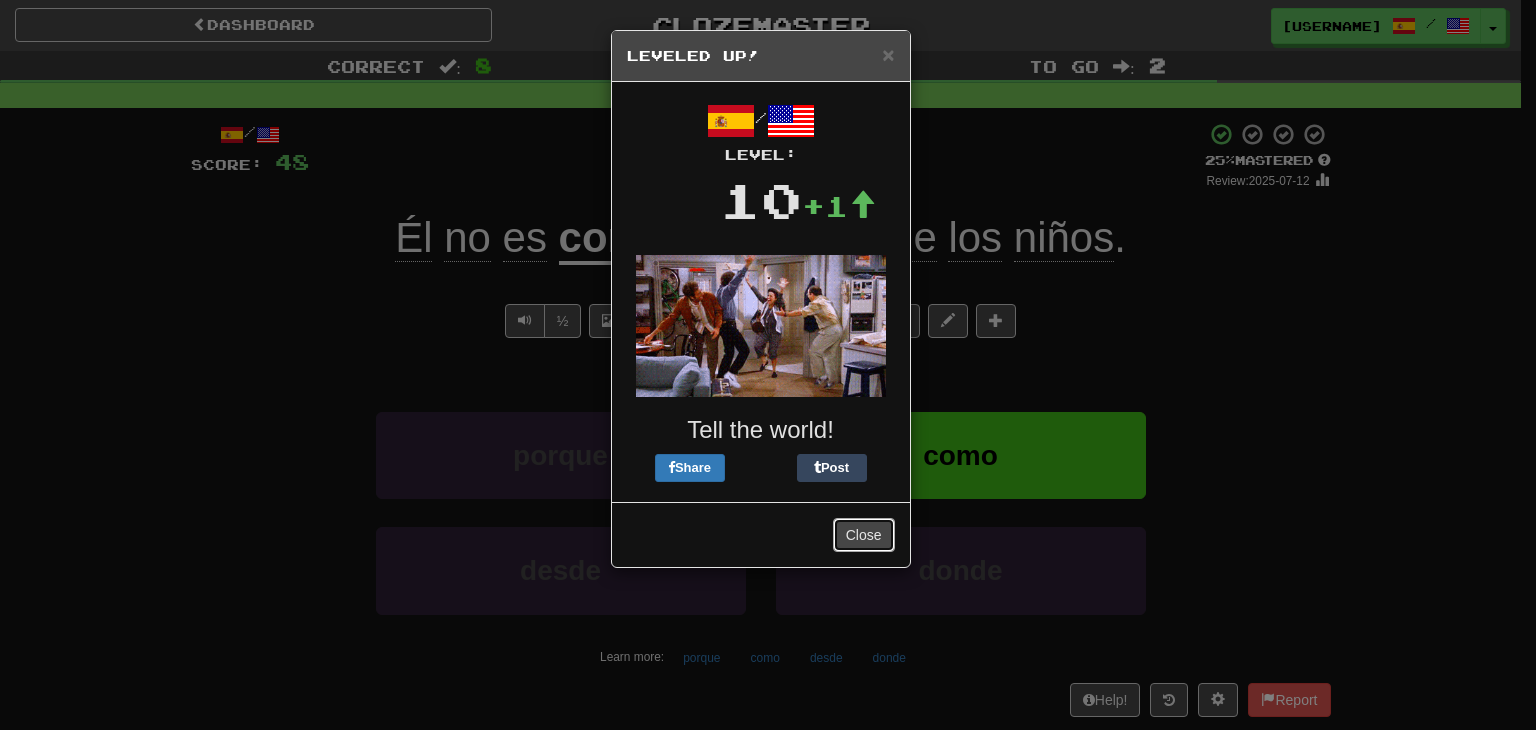 click on "Close" at bounding box center [864, 535] 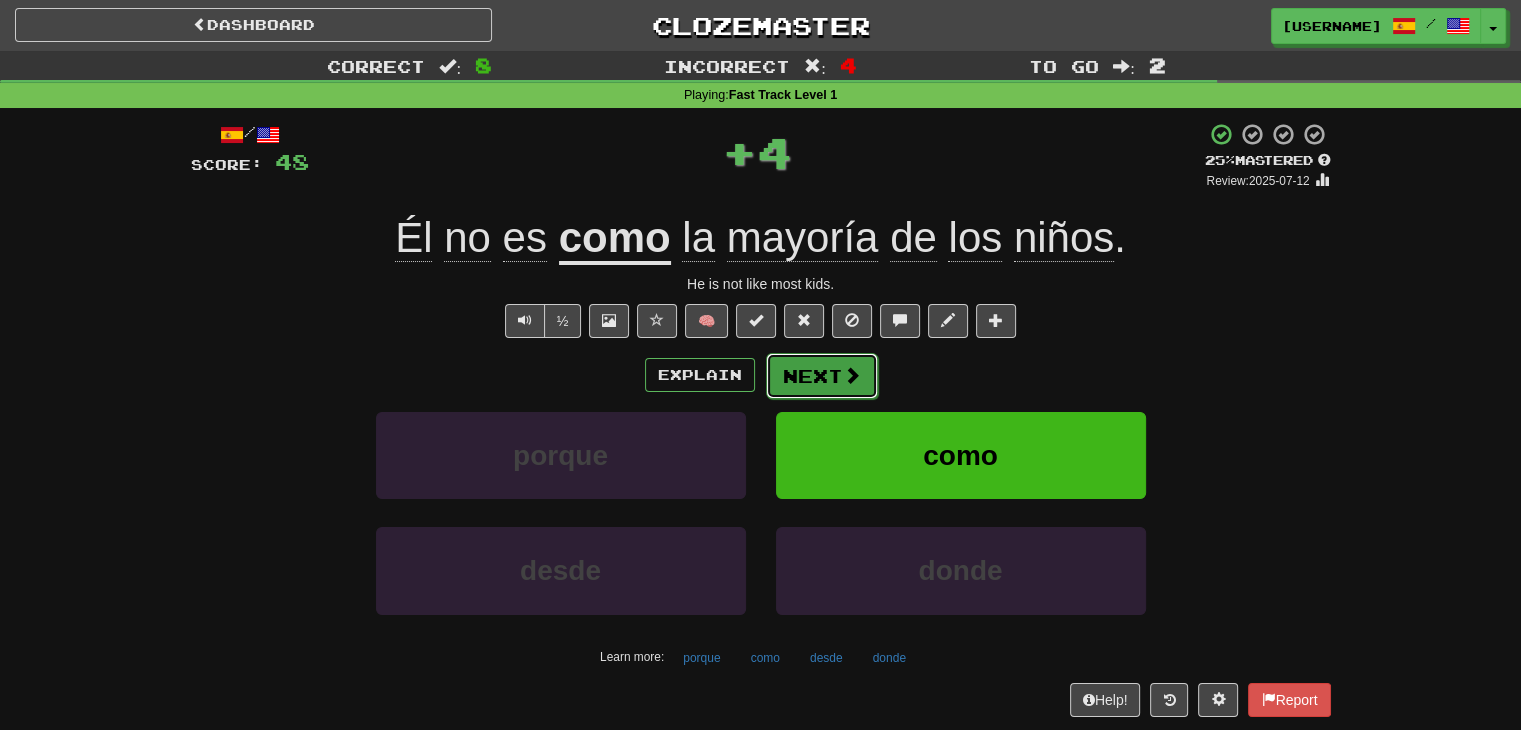 click on "Next" at bounding box center [822, 376] 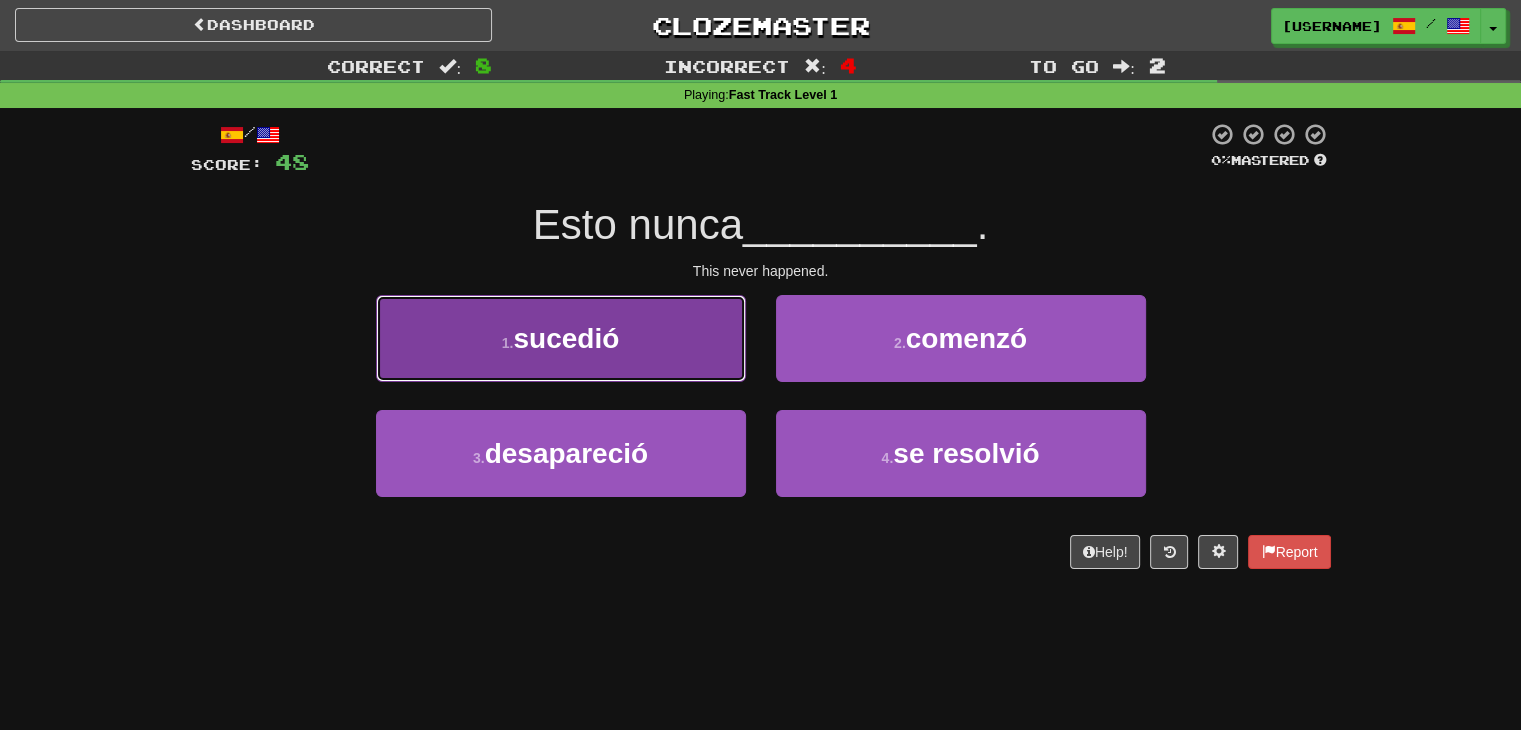 click on "1 .  sucedió" at bounding box center [561, 338] 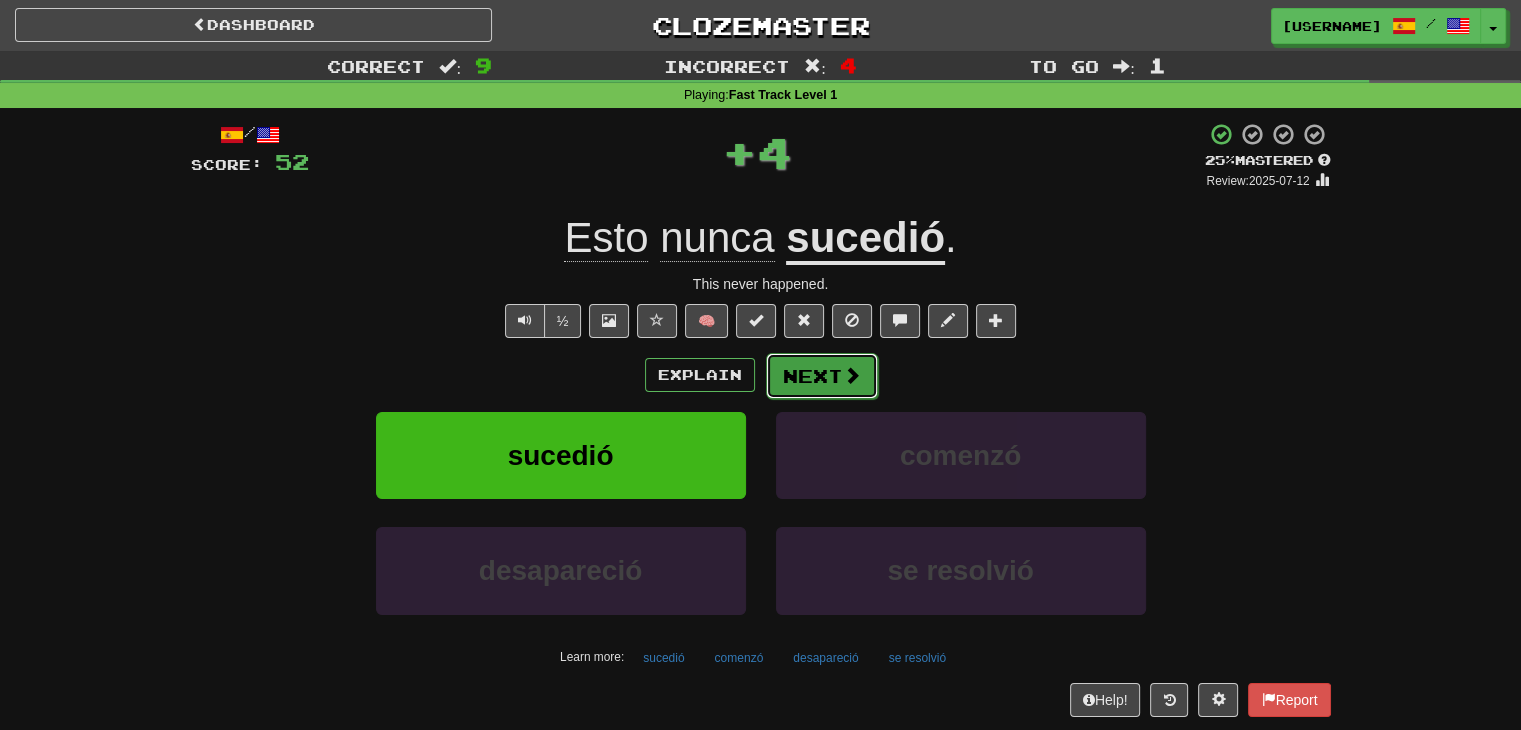 click on "Next" at bounding box center (822, 376) 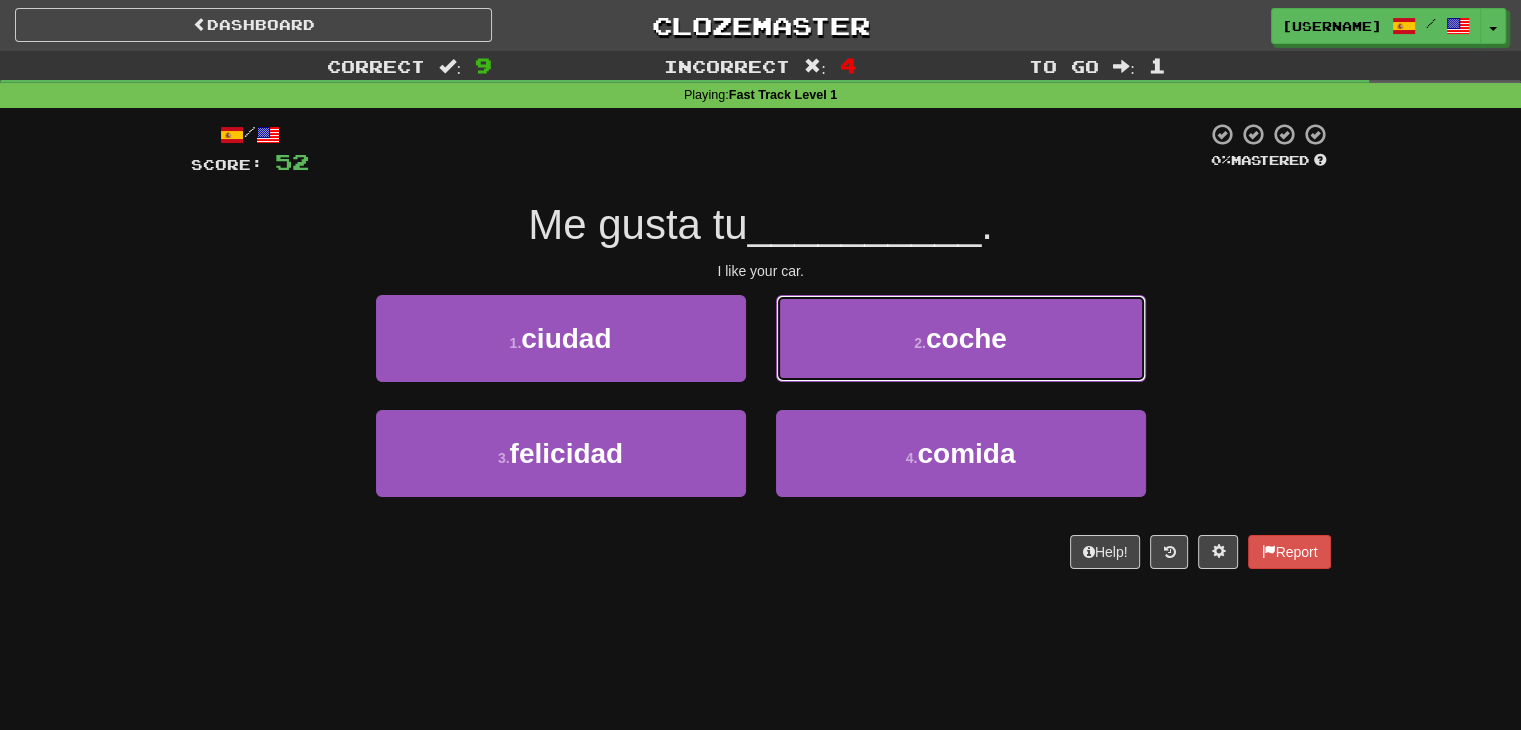 click on "2 .  coche" at bounding box center (961, 338) 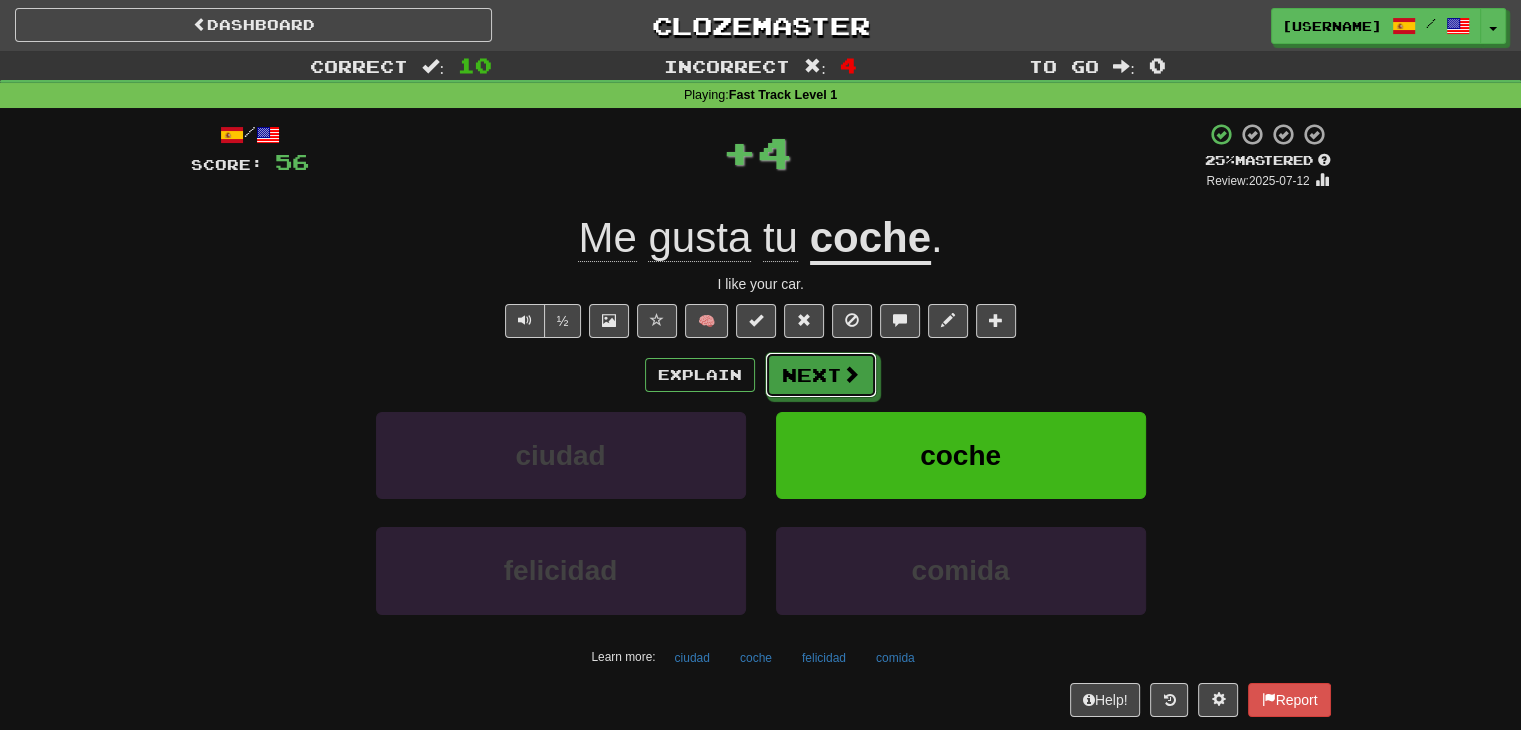 click on "Next" at bounding box center (821, 375) 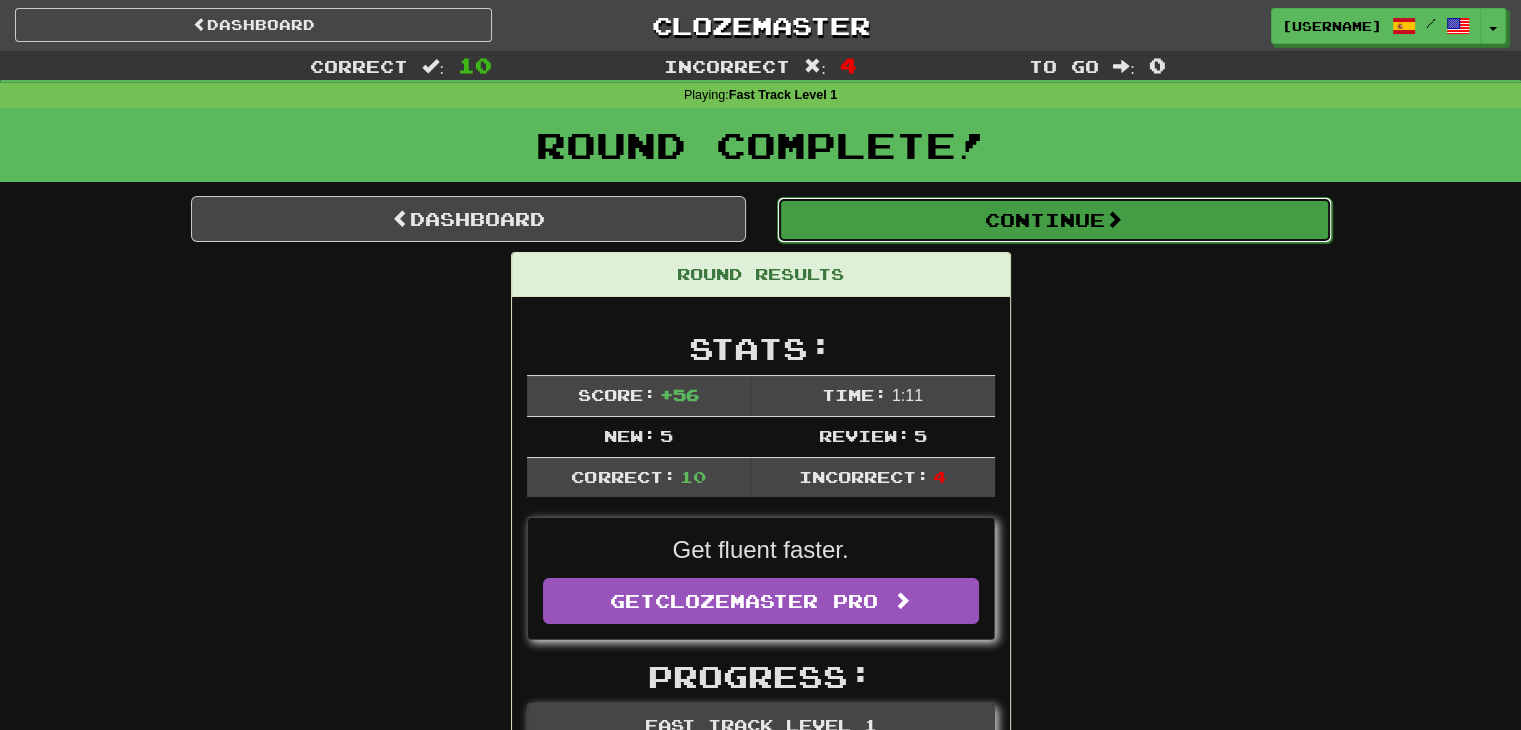 click on "Continue" at bounding box center (1054, 220) 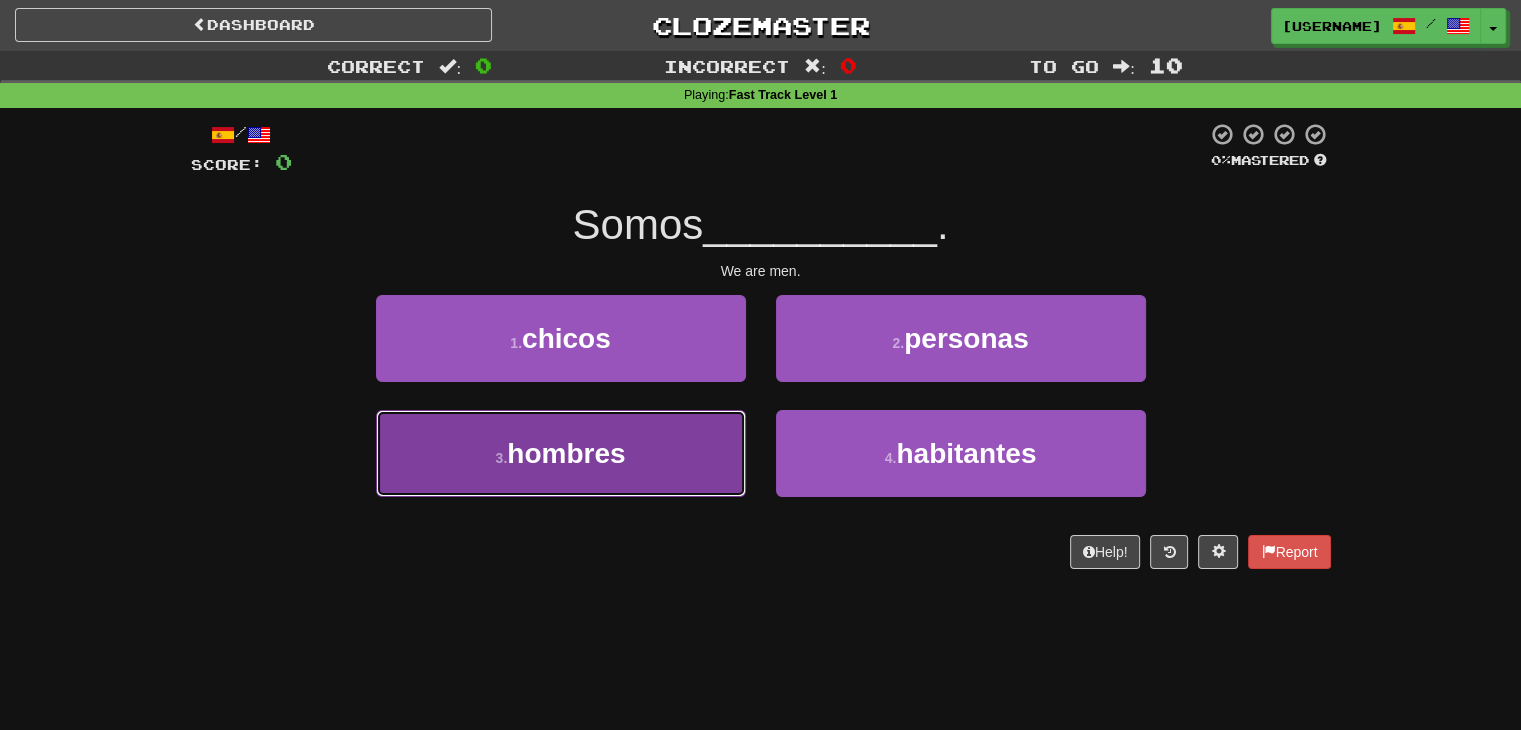 click on "3 .  hombres" at bounding box center [561, 453] 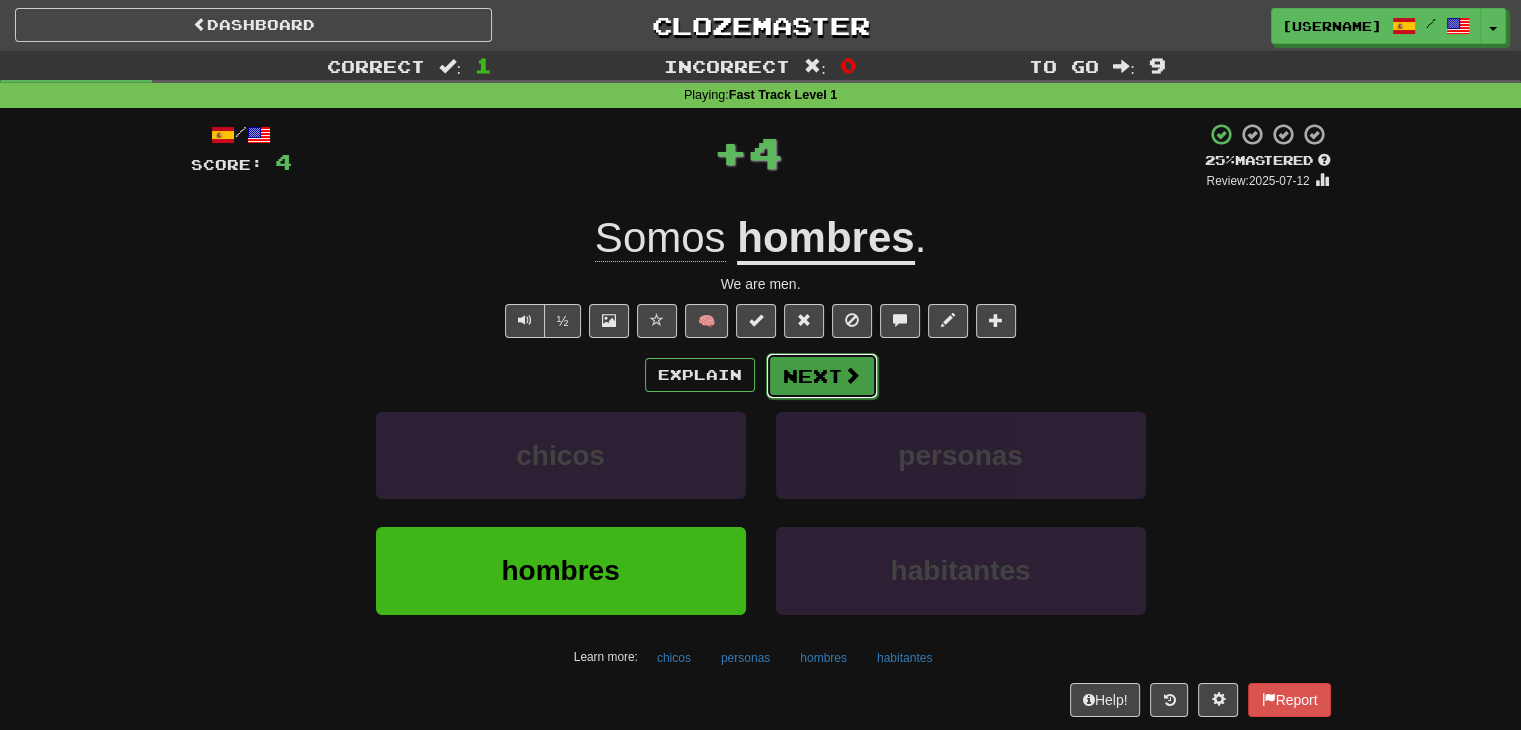 click on "Next" at bounding box center [822, 376] 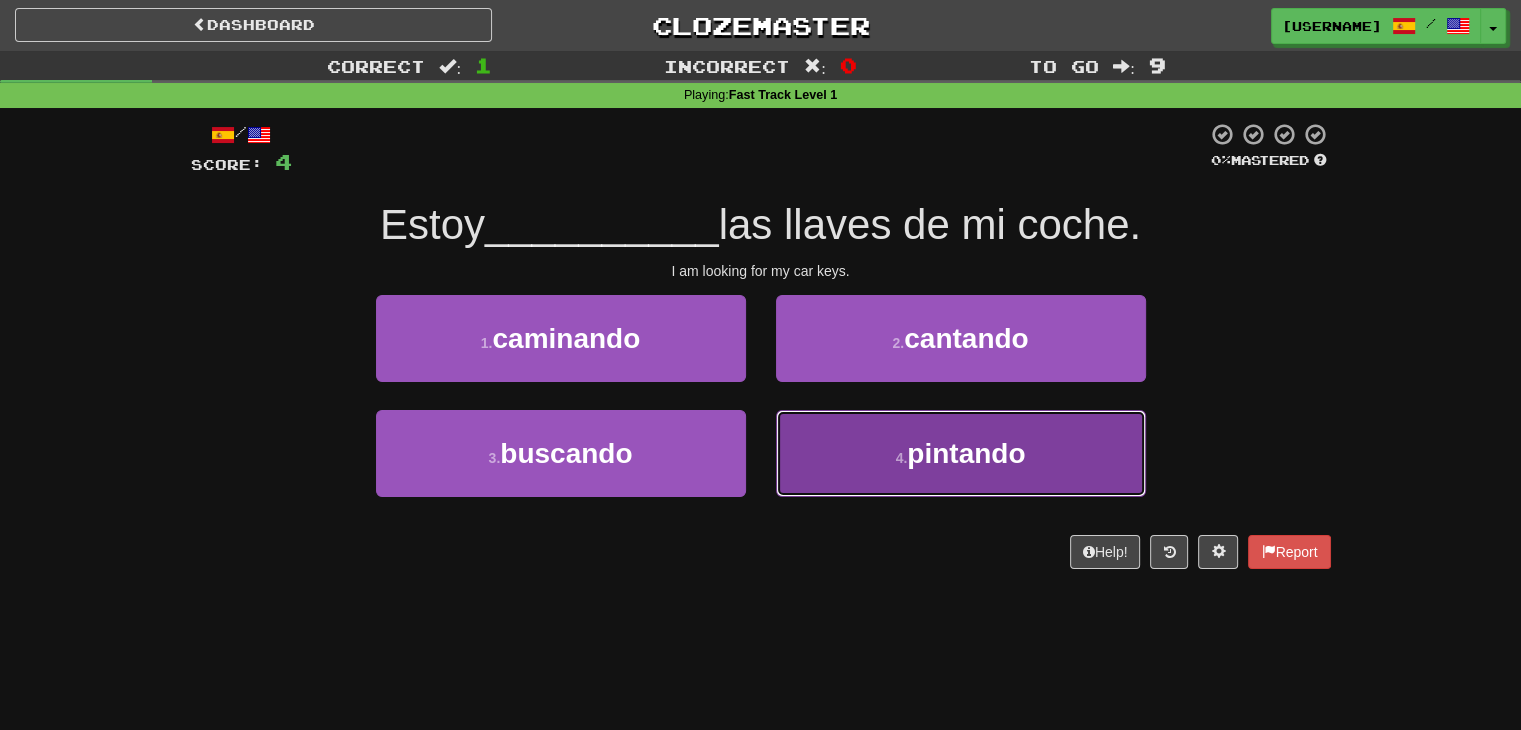 click on "4 .  pintando" at bounding box center (961, 453) 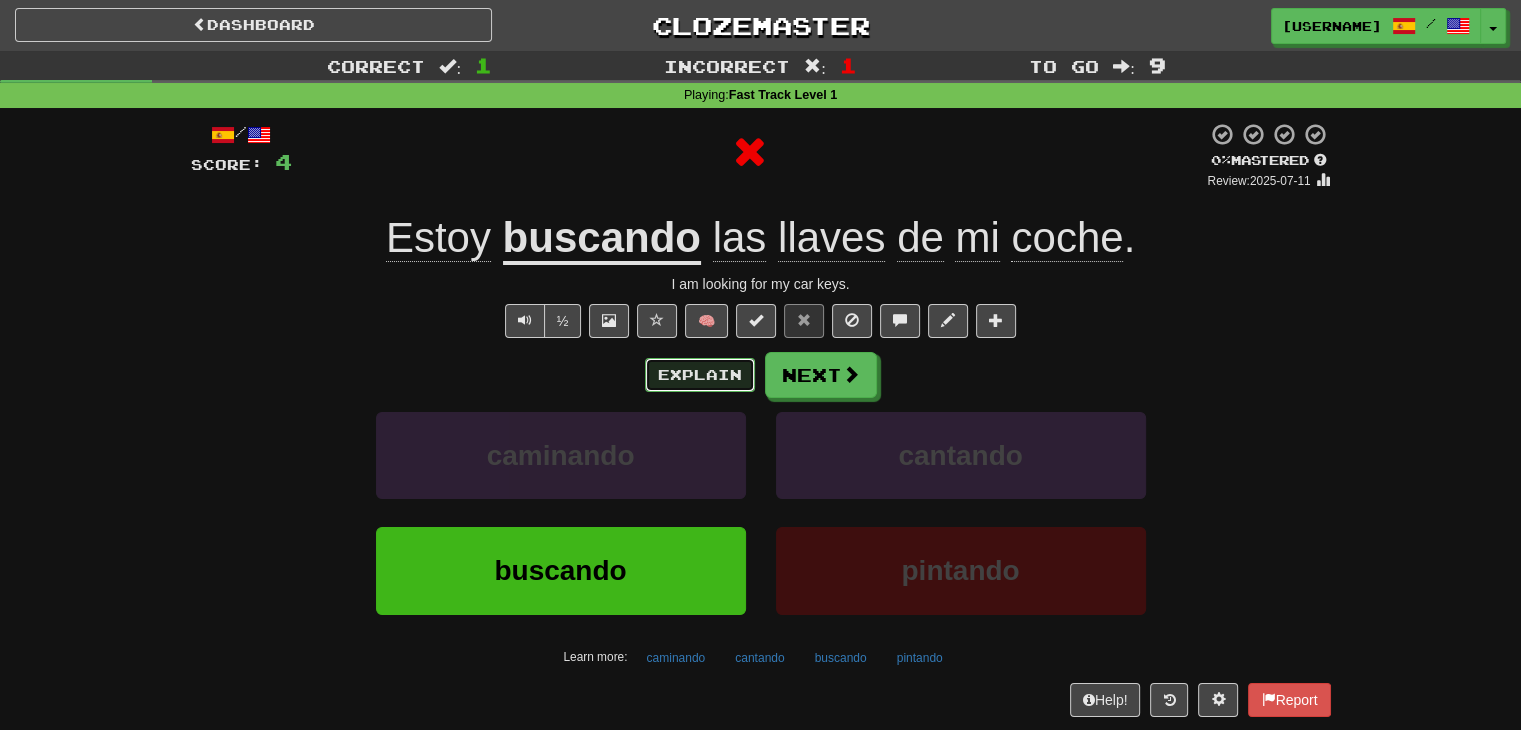 click on "Explain" at bounding box center [700, 375] 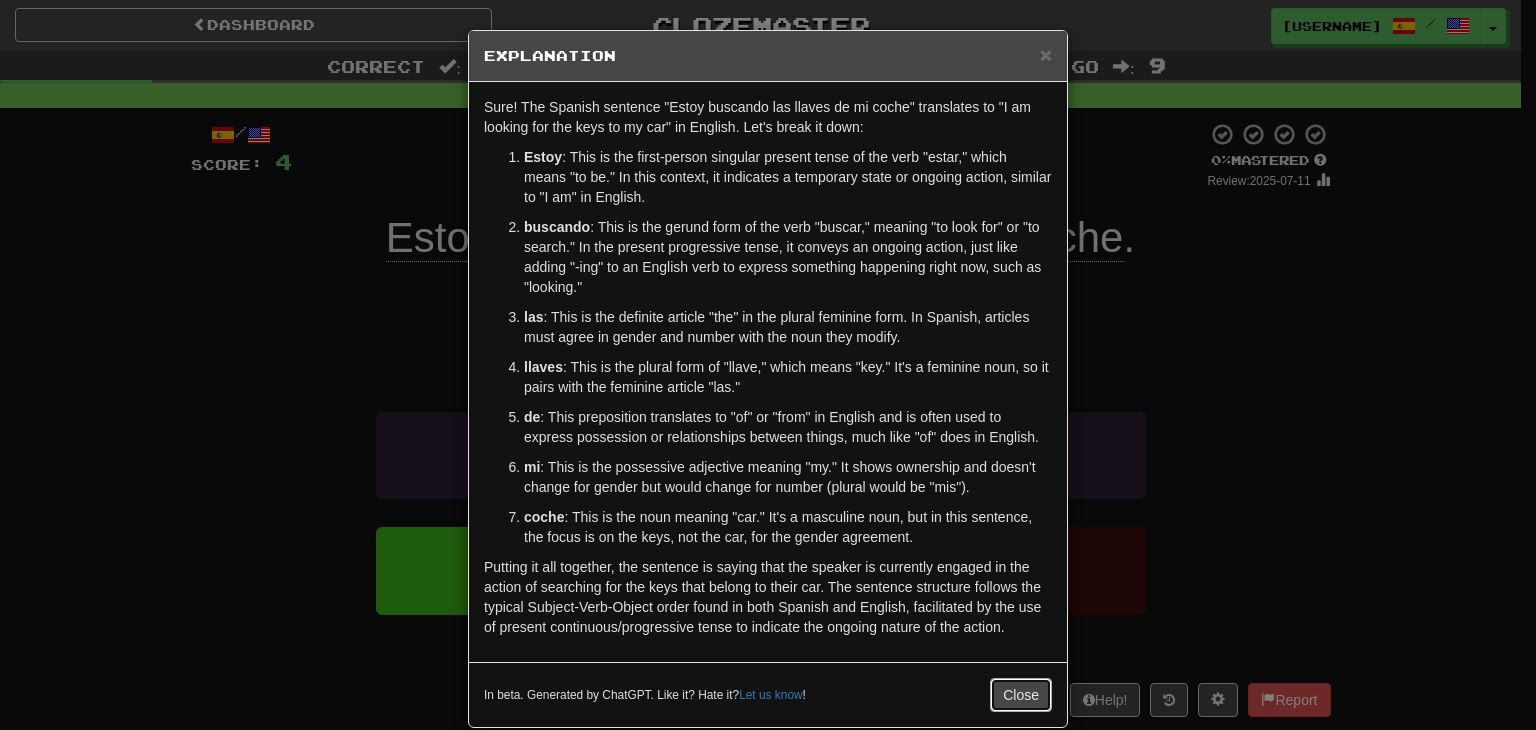 click on "Close" at bounding box center [1021, 695] 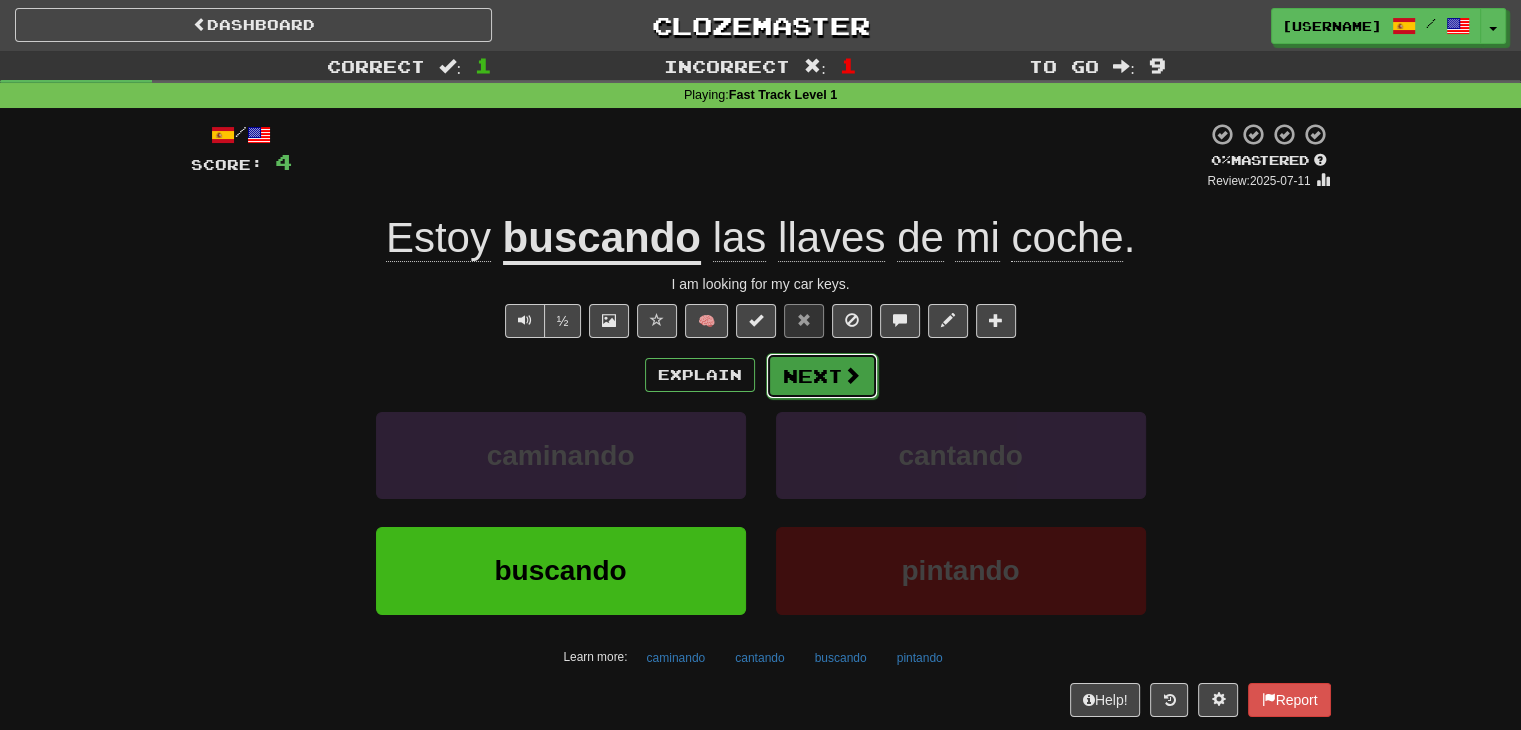 click at bounding box center [852, 375] 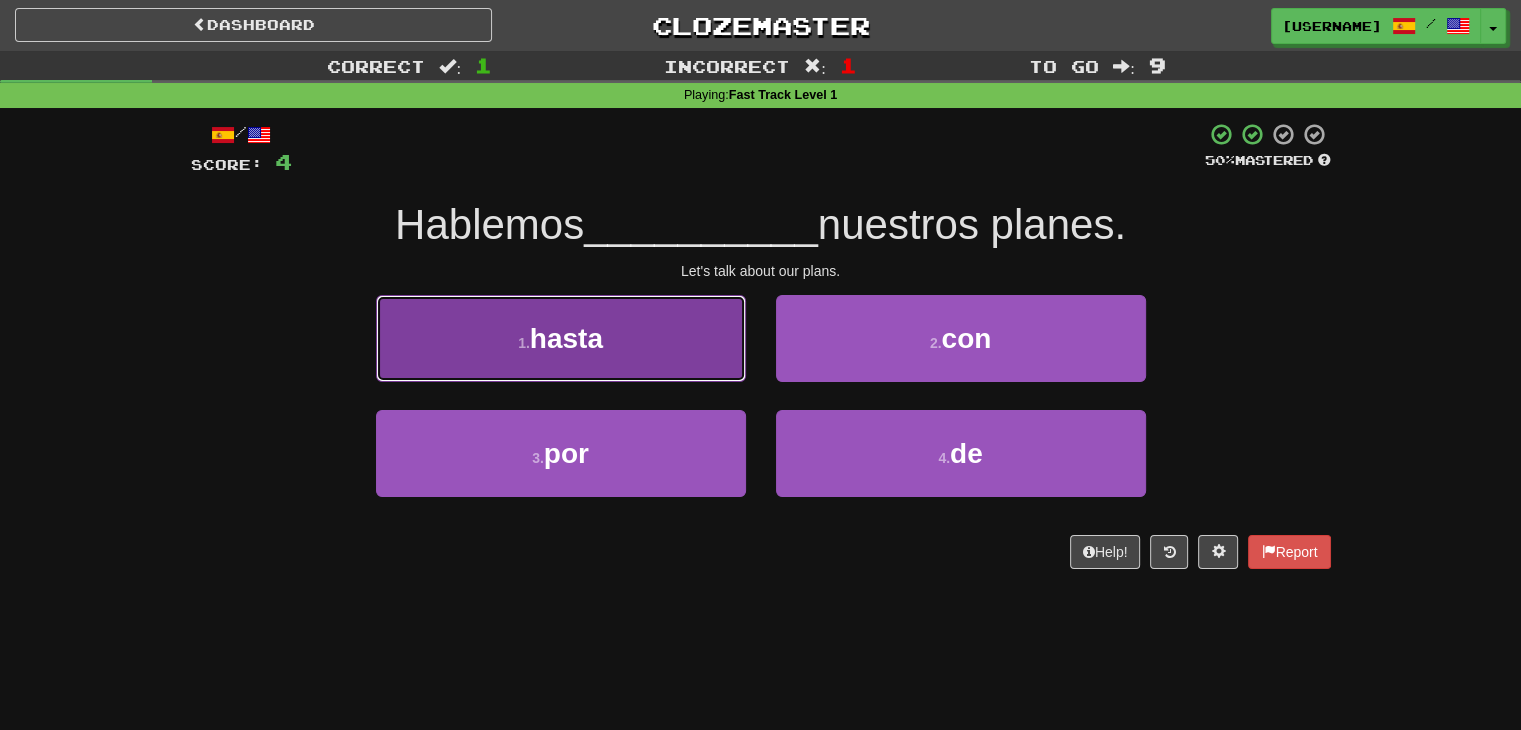 click on "hasta" at bounding box center [566, 338] 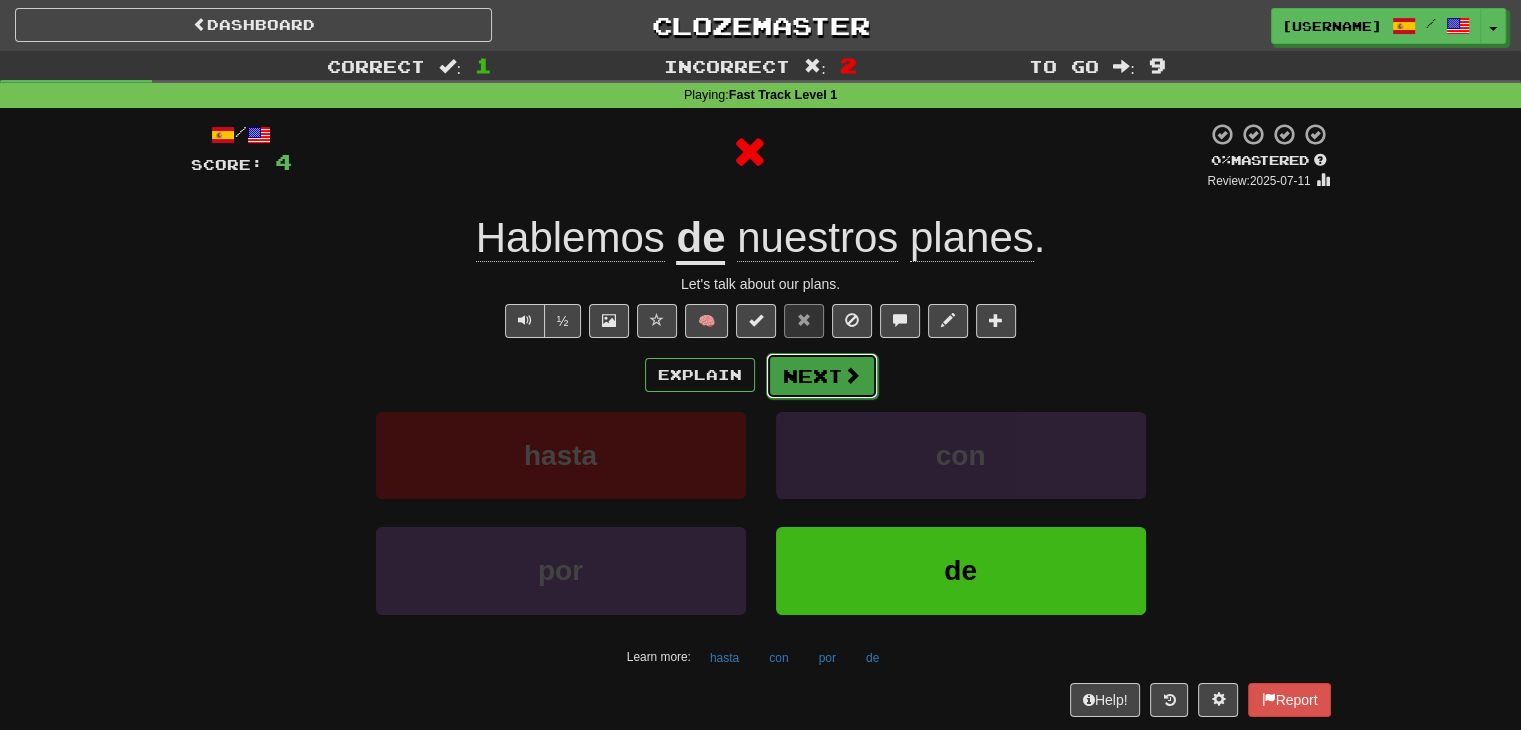 click on "Next" at bounding box center (822, 376) 